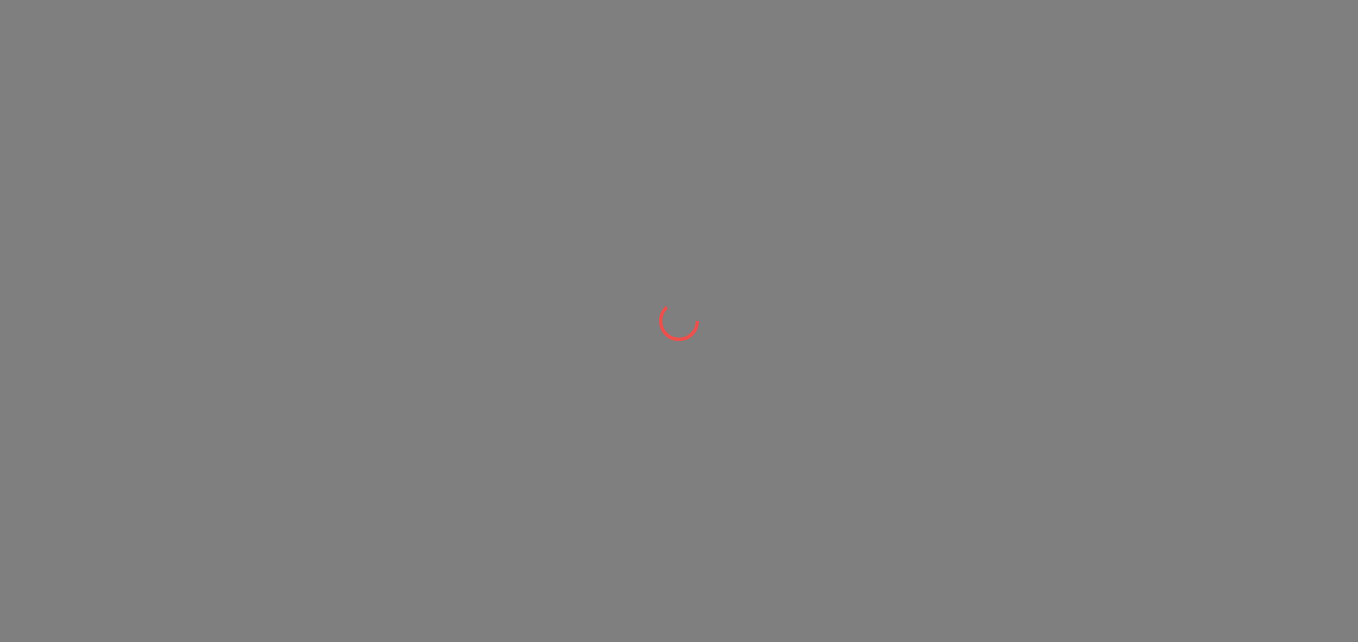 scroll, scrollTop: 0, scrollLeft: 0, axis: both 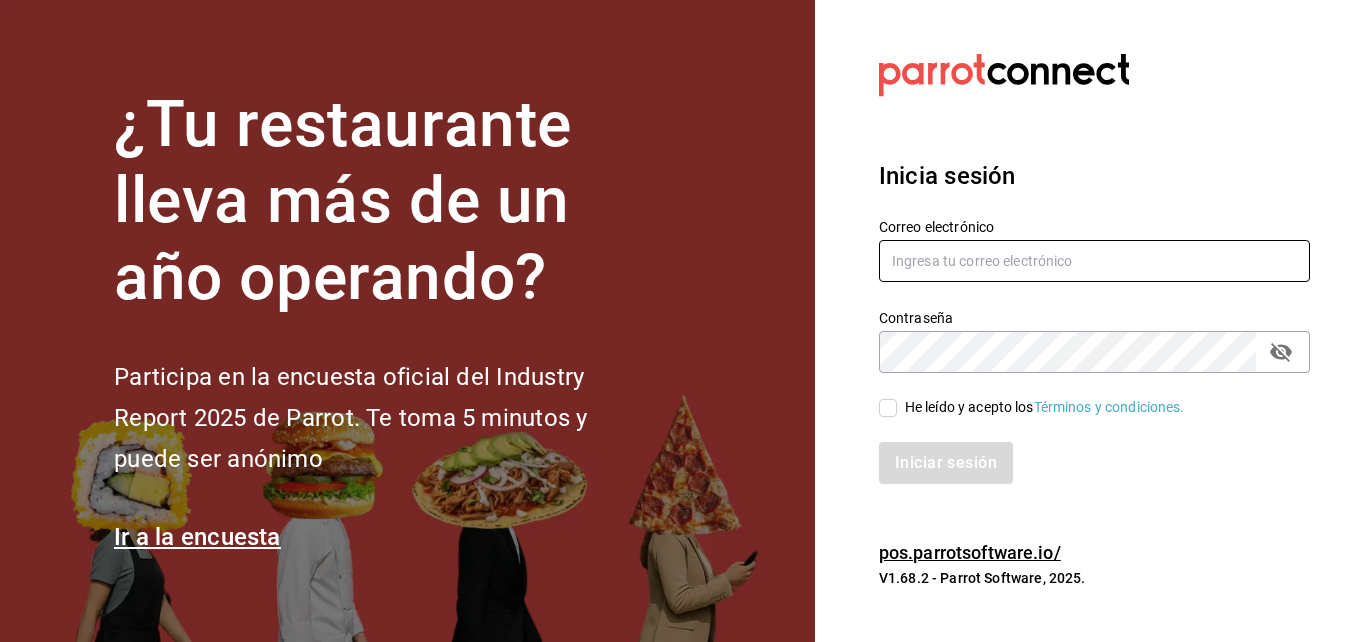 click at bounding box center [1094, 261] 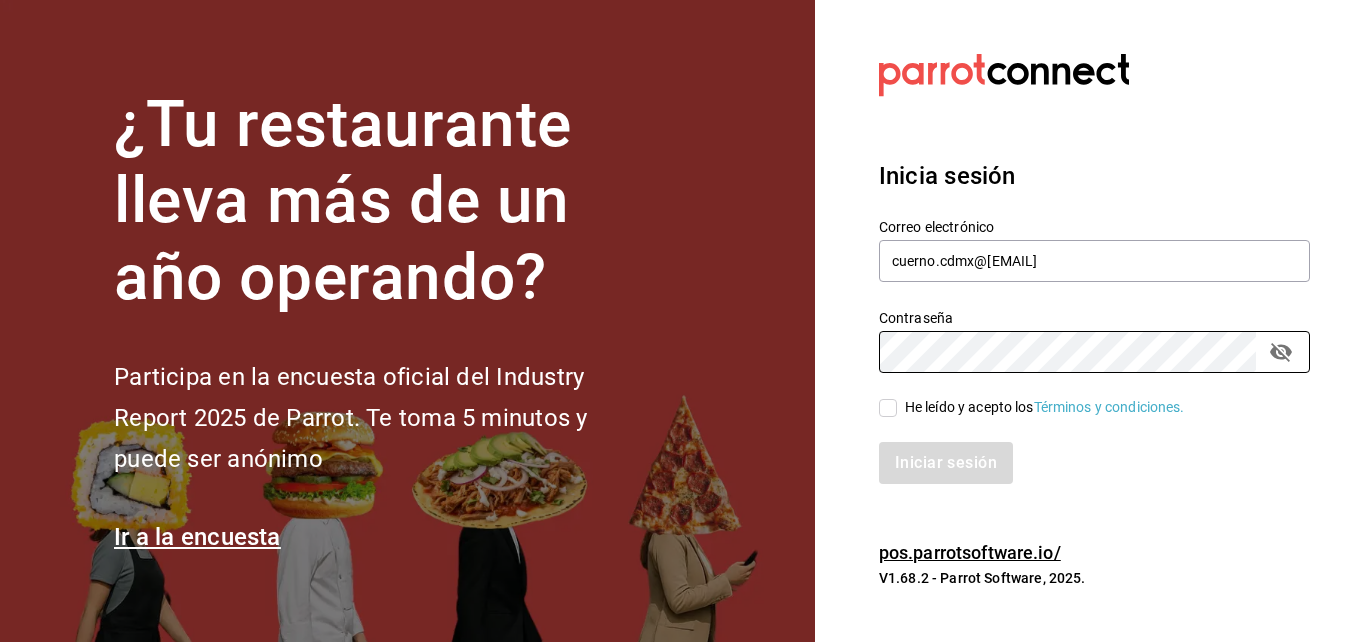 click on "He leído y acepto los  Términos y condiciones." at bounding box center (888, 408) 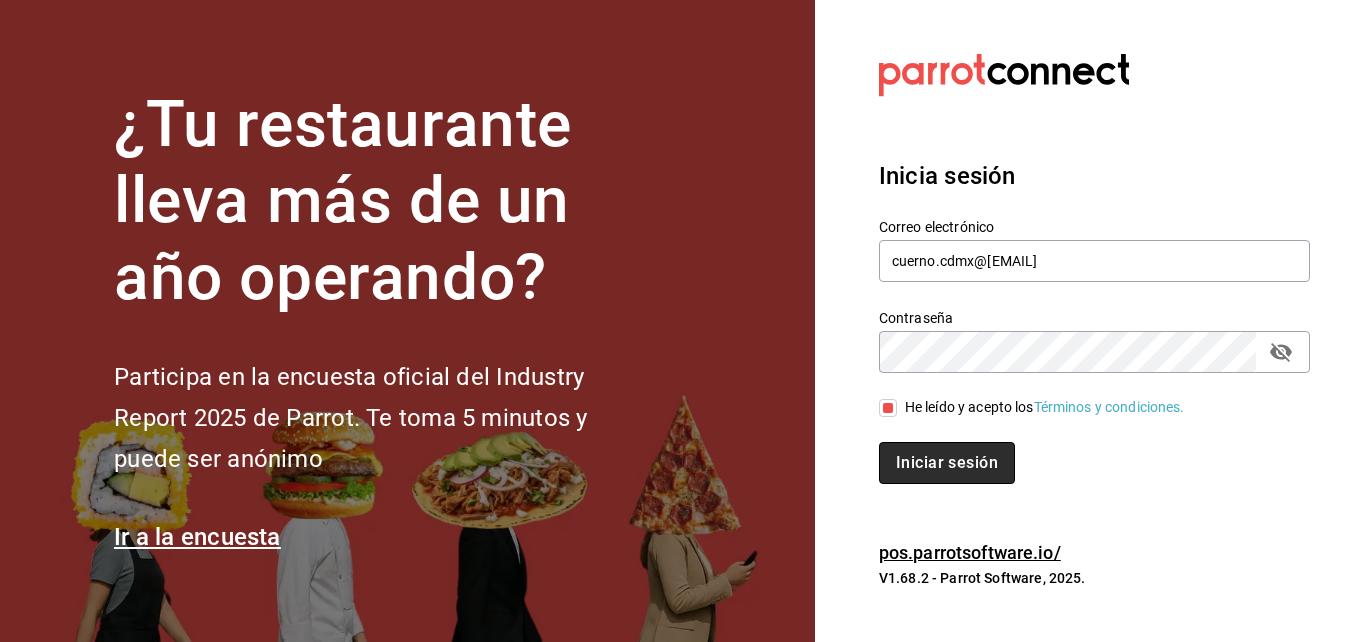 click on "Iniciar sesión" at bounding box center [947, 463] 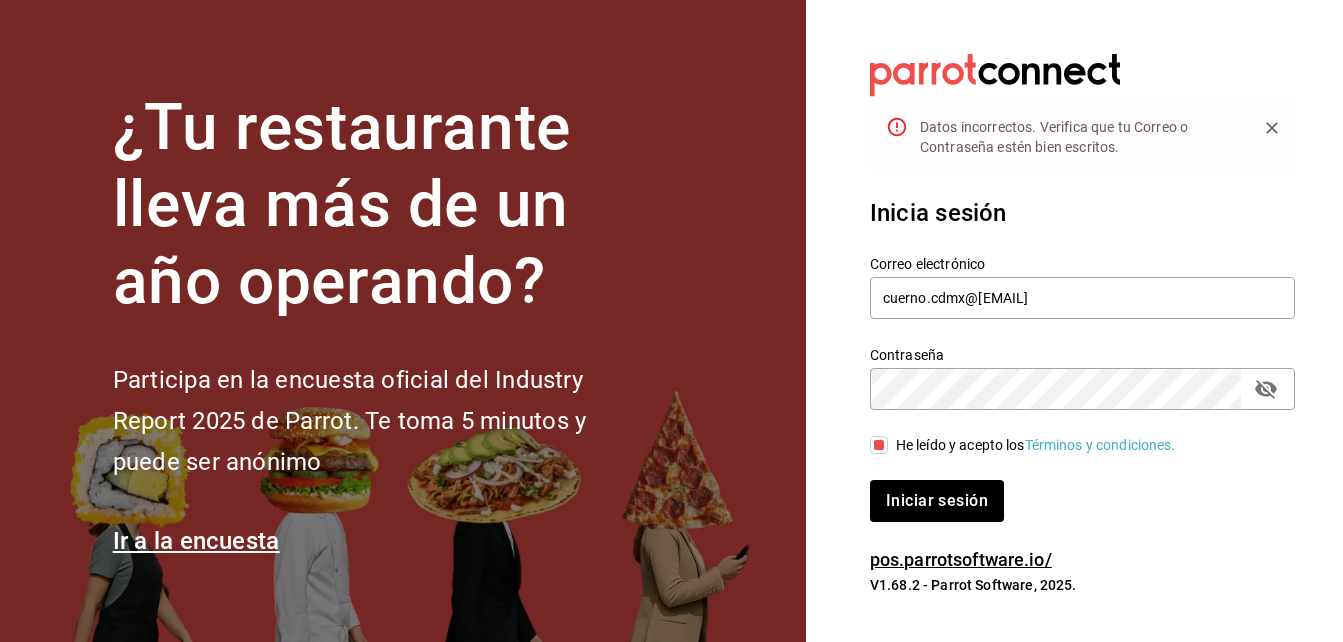click 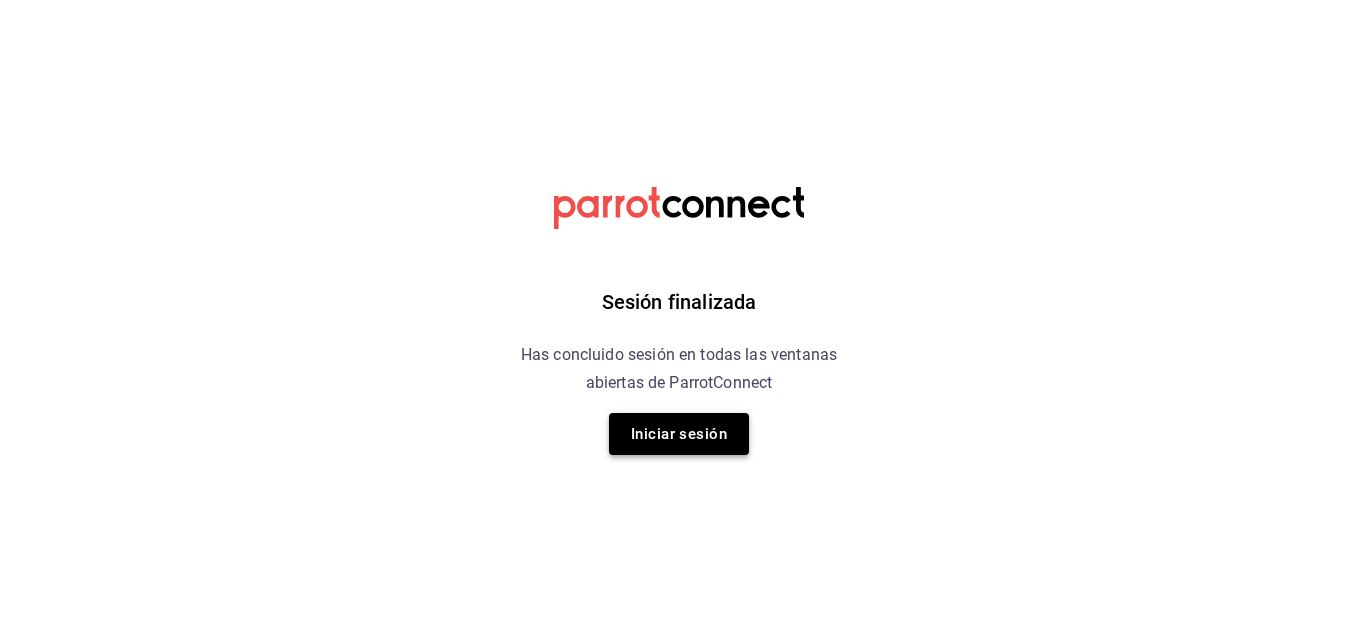 click on "Iniciar sesión" at bounding box center (679, 434) 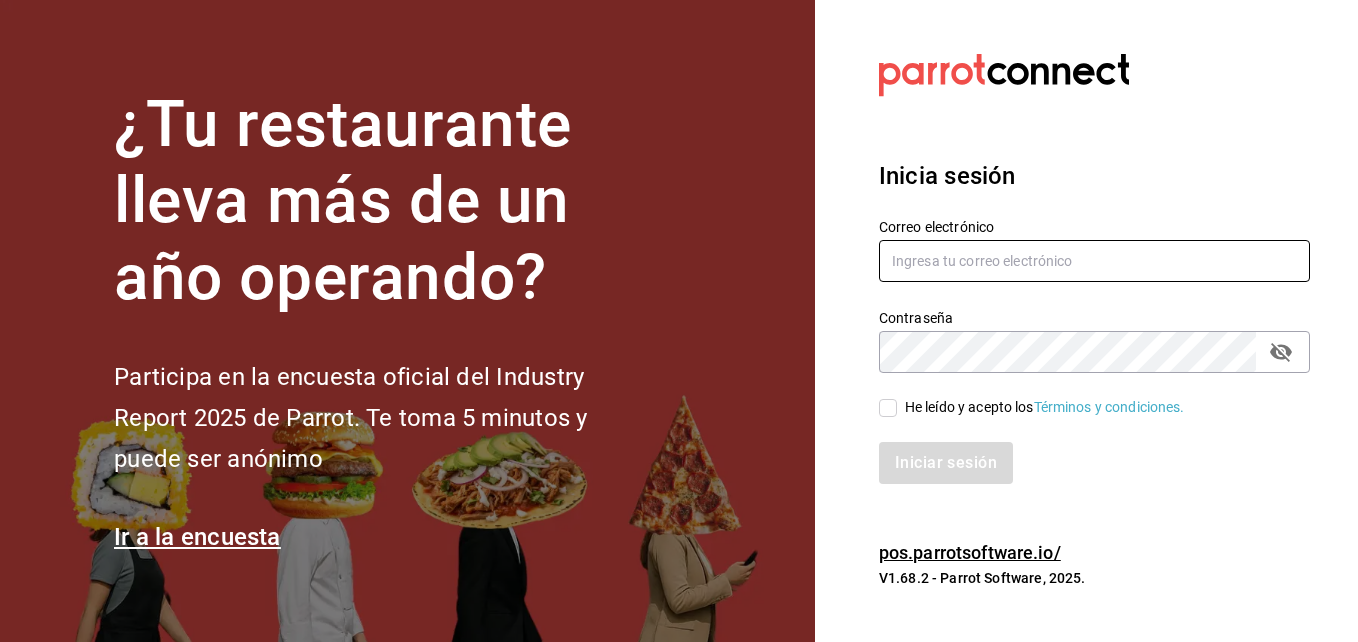 click at bounding box center (1094, 261) 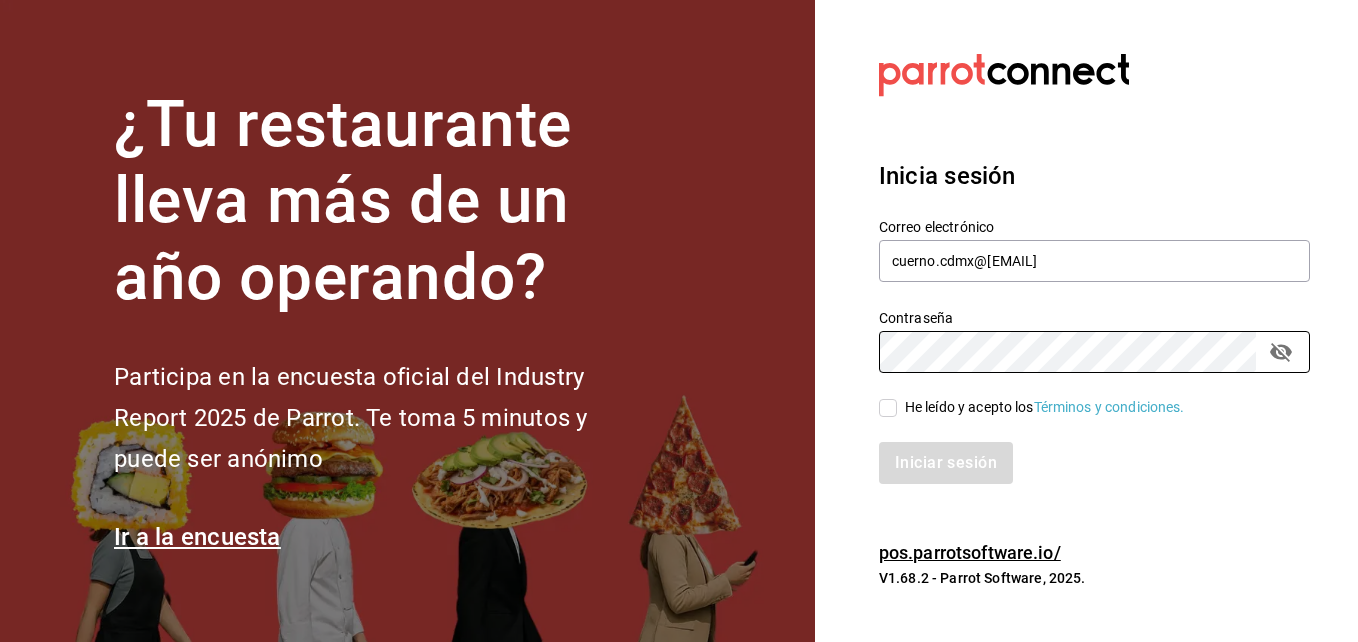 click on "He leído y acepto los  Términos y condiciones." at bounding box center (888, 408) 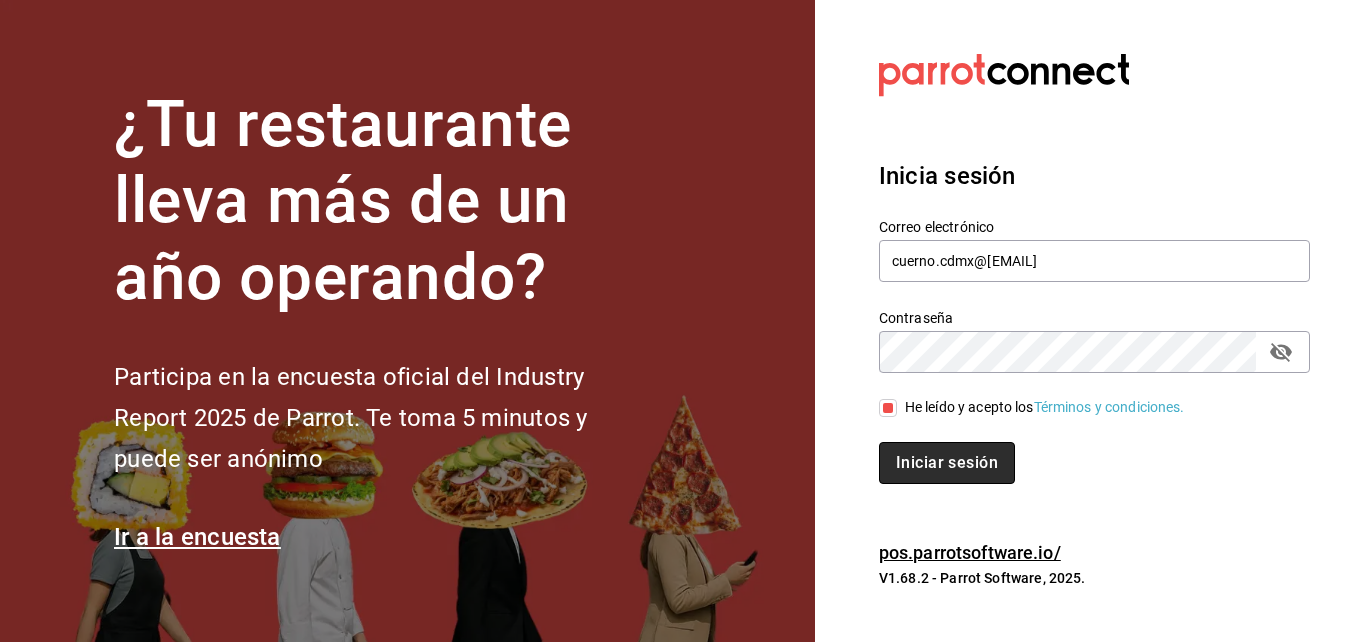 click on "Iniciar sesión" at bounding box center [947, 463] 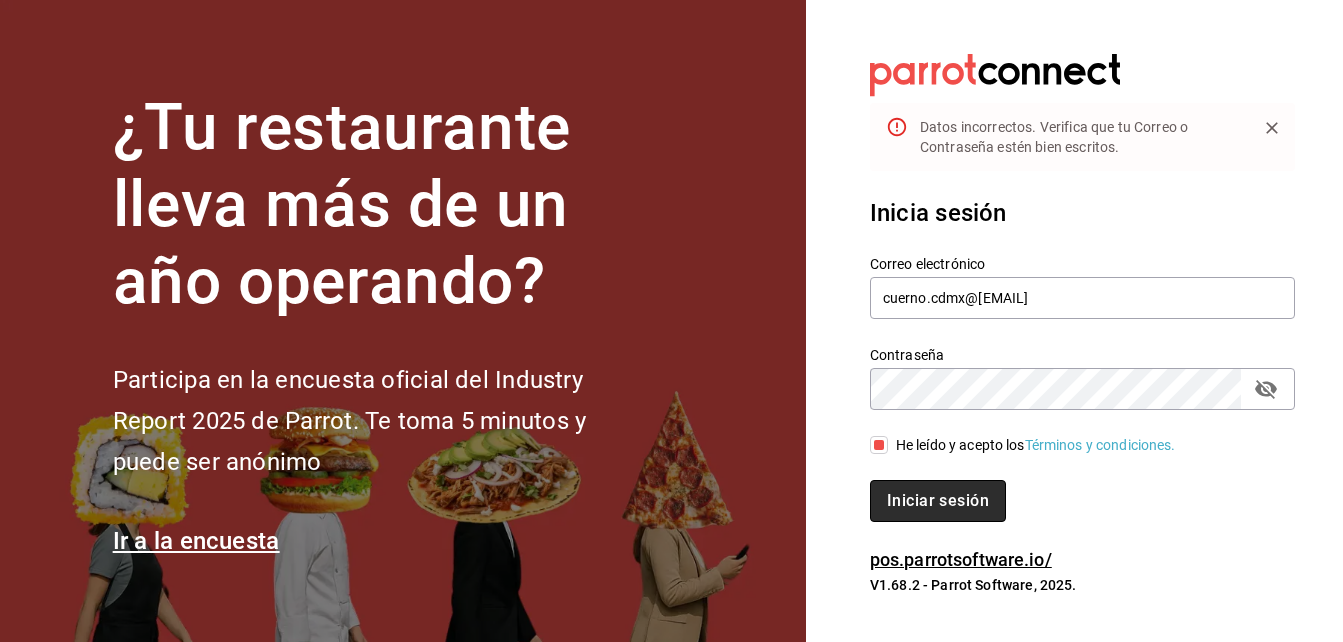 click on "Iniciar sesión" at bounding box center [938, 501] 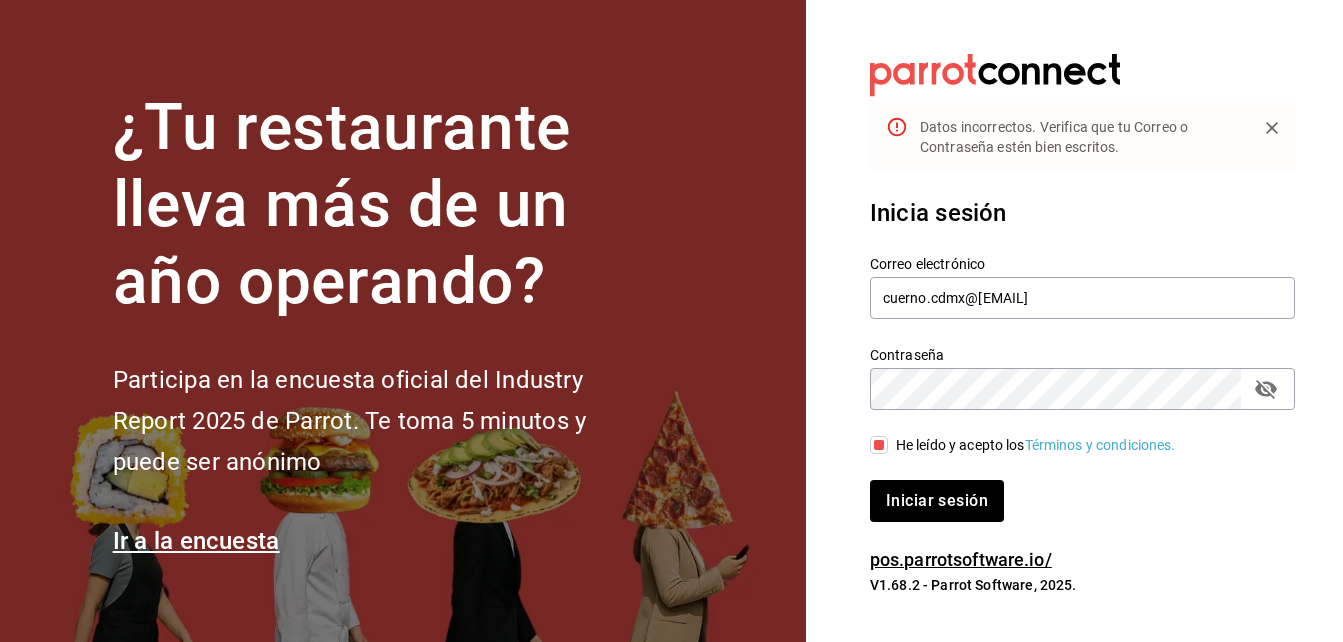 click on "Participa en la encuesta oficial del Industry Report 2025 de Parrot. Te toma 5 minutos y puede ser anónimo" at bounding box center (383, 421) 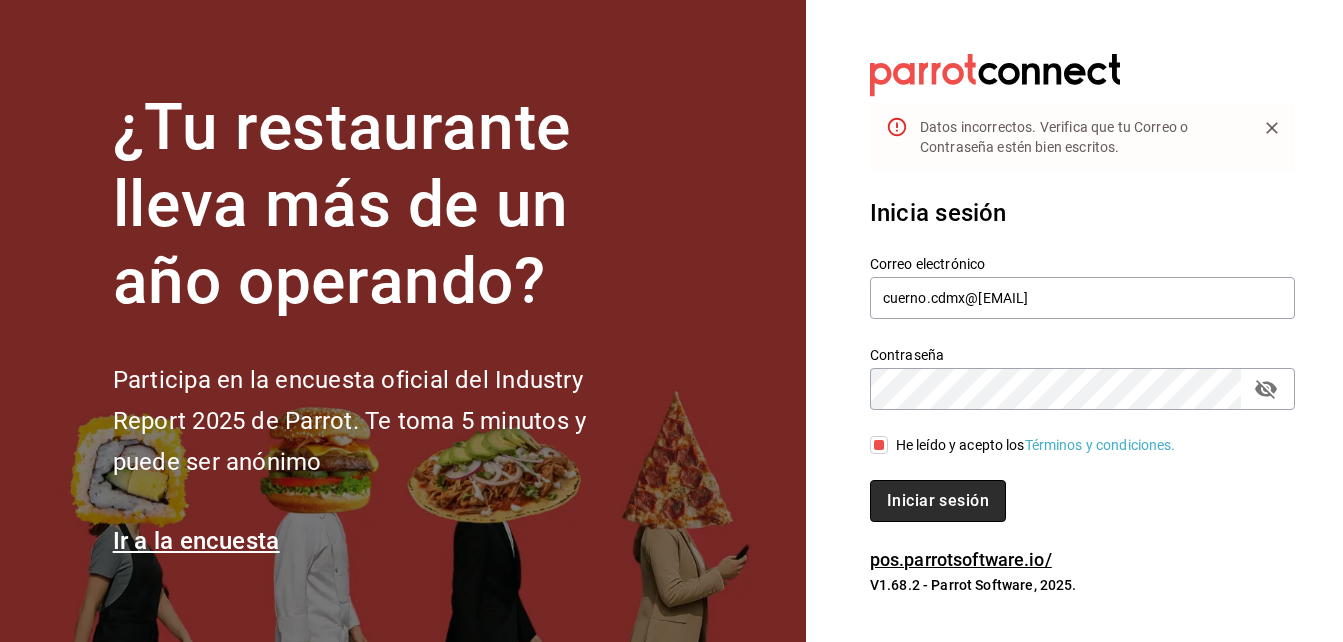 click on "Iniciar sesión" at bounding box center [938, 501] 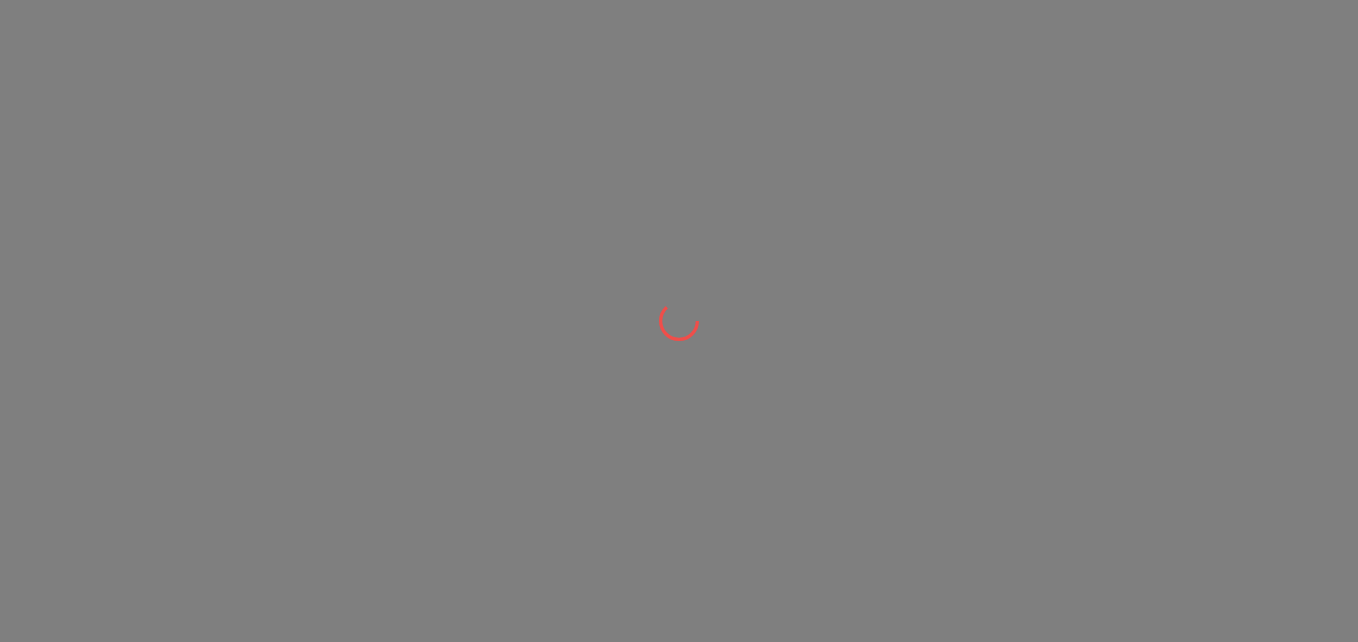 scroll, scrollTop: 0, scrollLeft: 0, axis: both 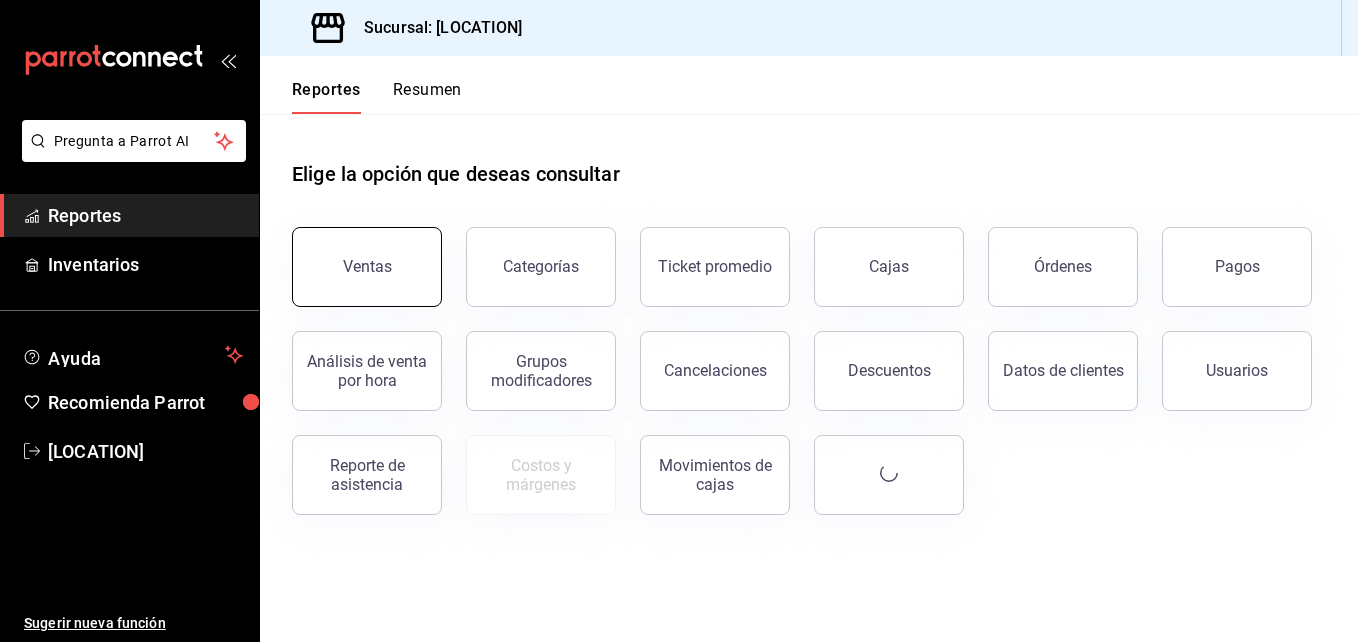 click on "Ventas" at bounding box center [367, 267] 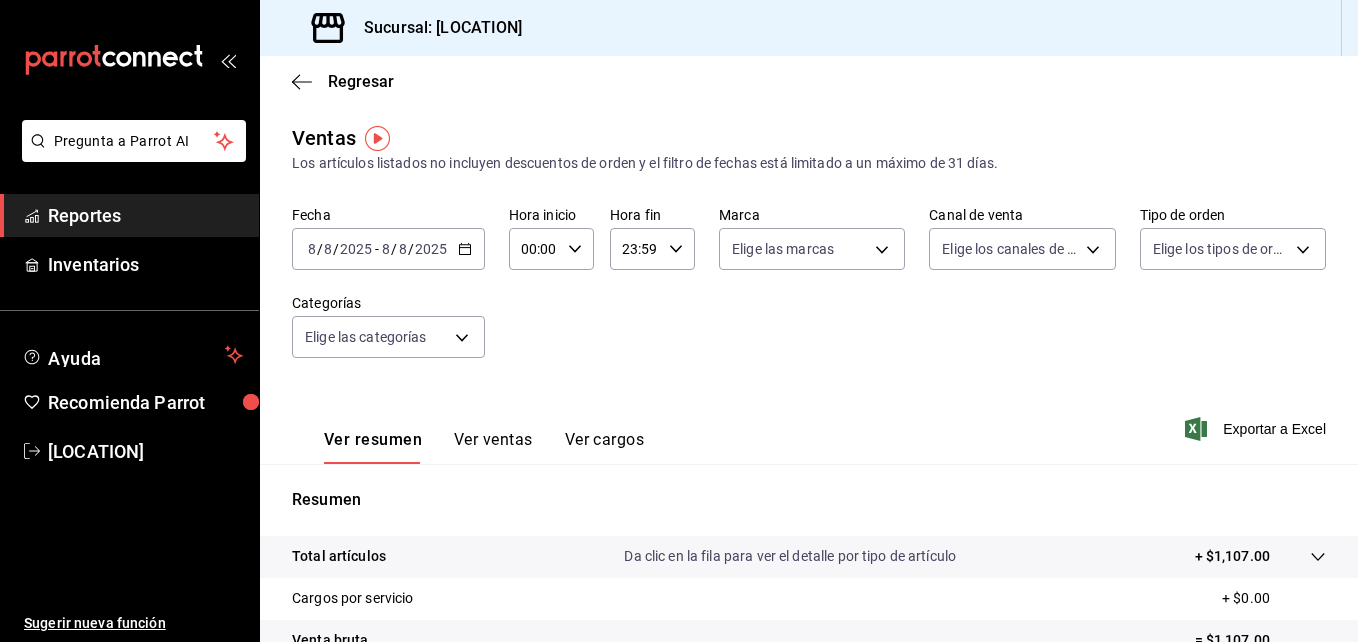 click on "2025-08-08 8 / 8 / 2025 - 2025-08-08 8 / 8 / 2025" at bounding box center [388, 249] 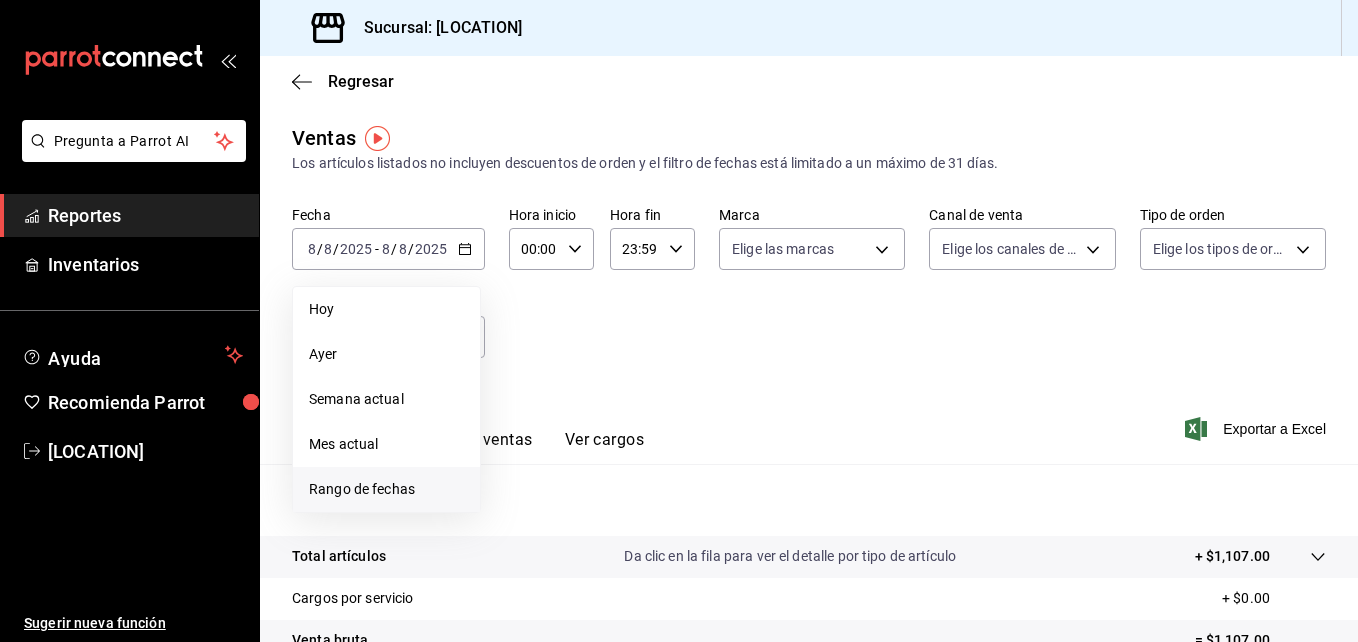 click on "Rango de fechas" at bounding box center (386, 489) 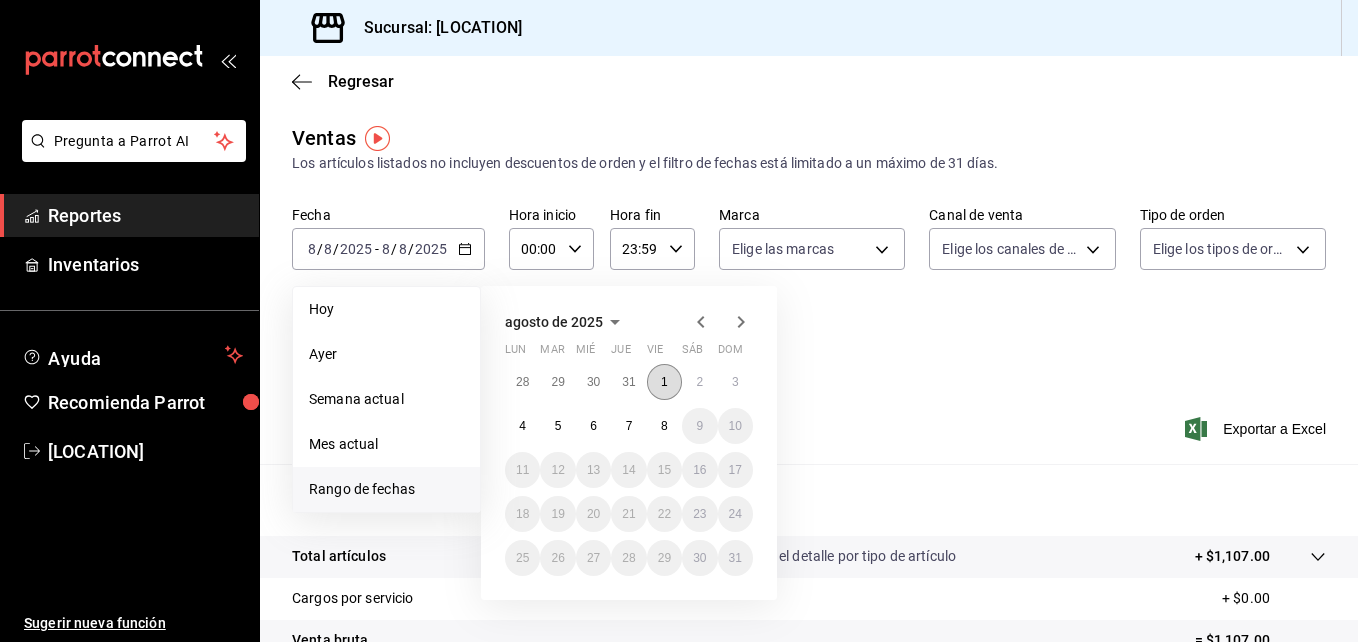 click on "1" at bounding box center (664, 382) 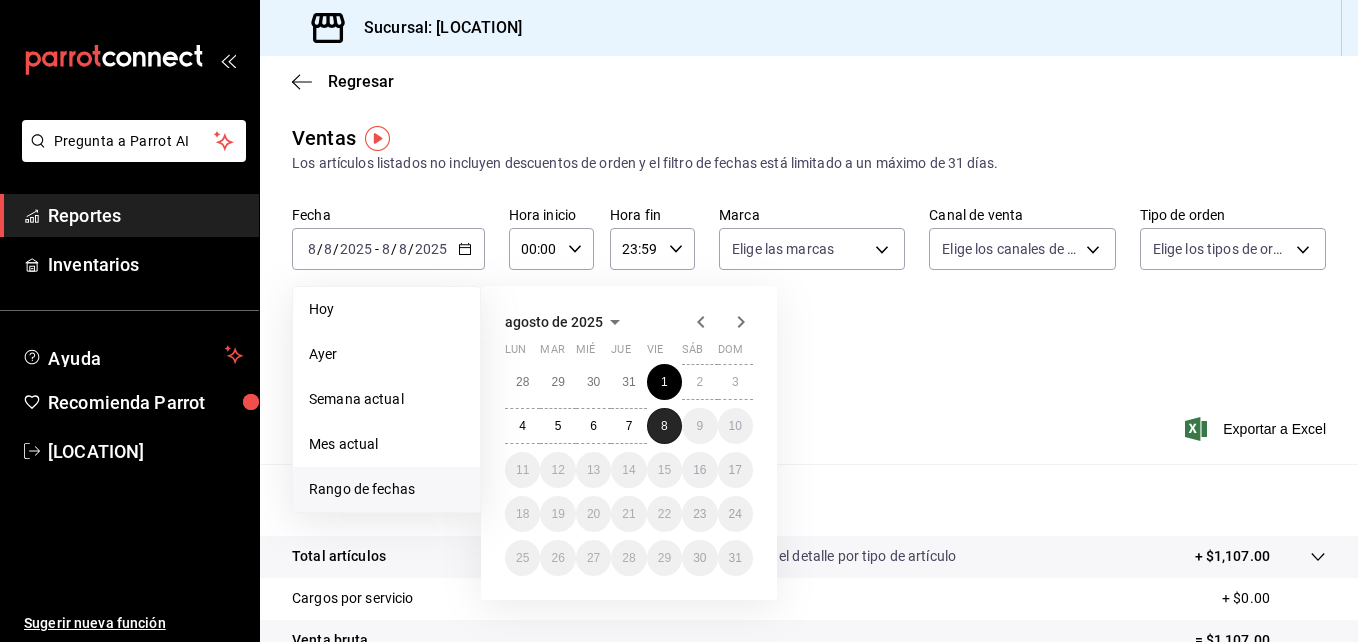 click on "8" at bounding box center (664, 426) 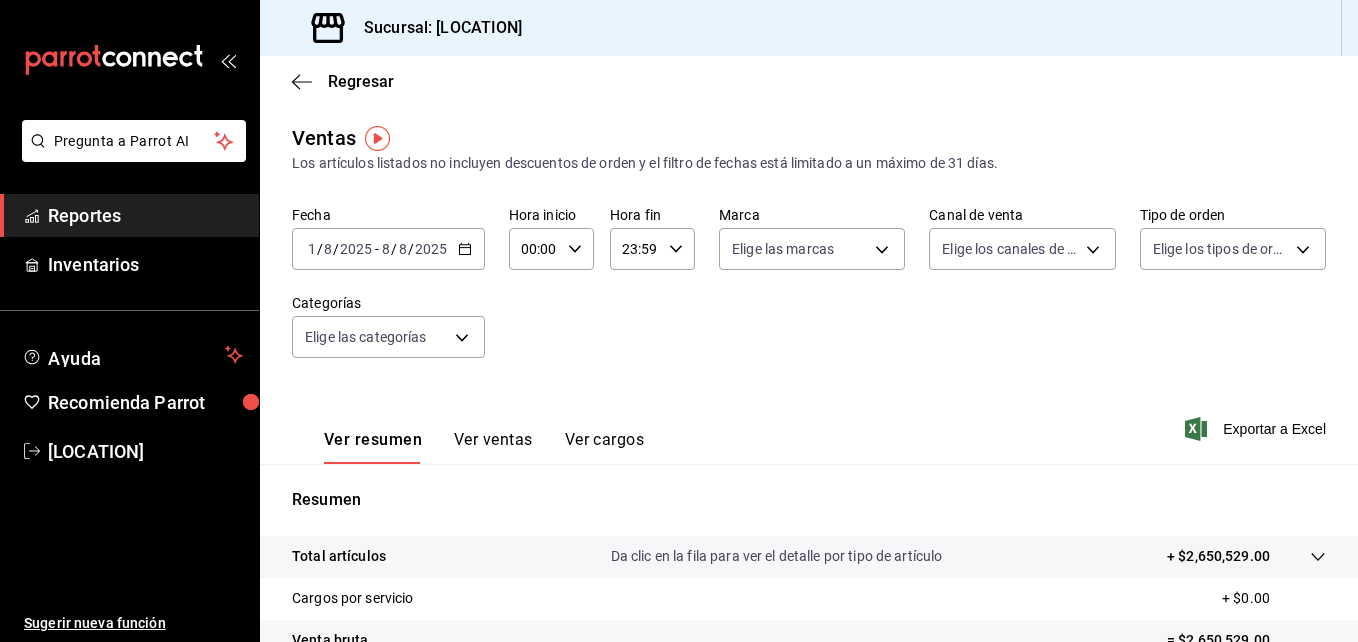 click 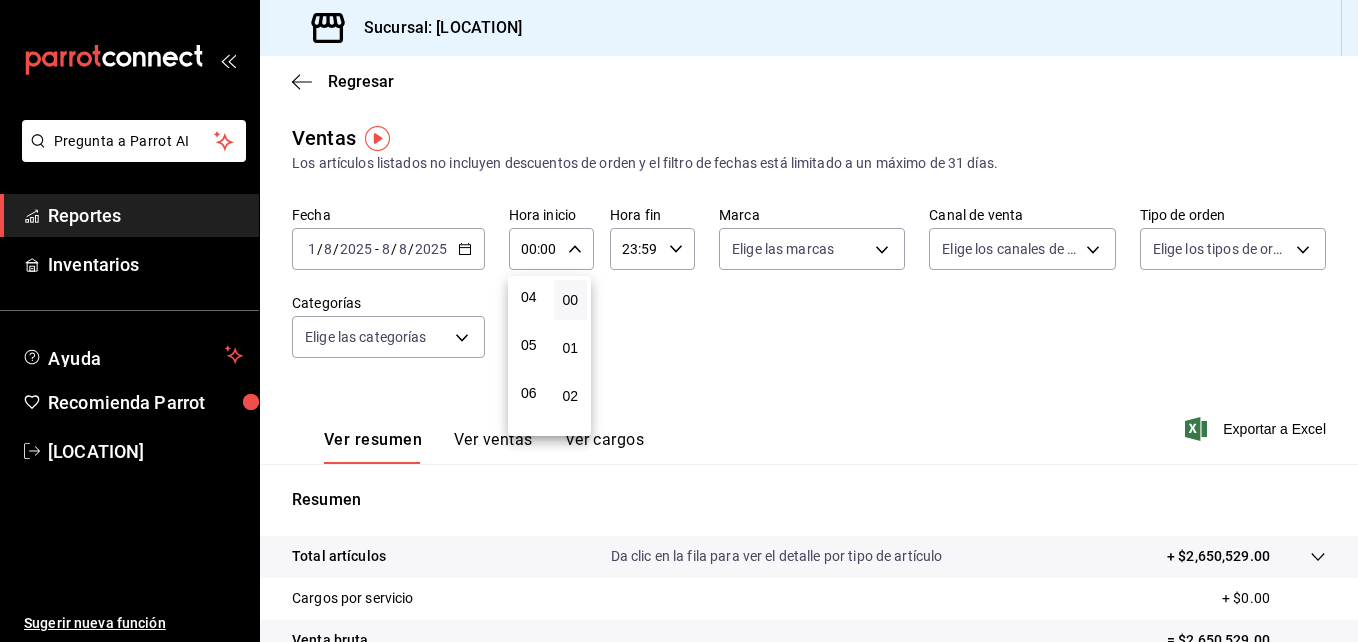 scroll, scrollTop: 196, scrollLeft: 0, axis: vertical 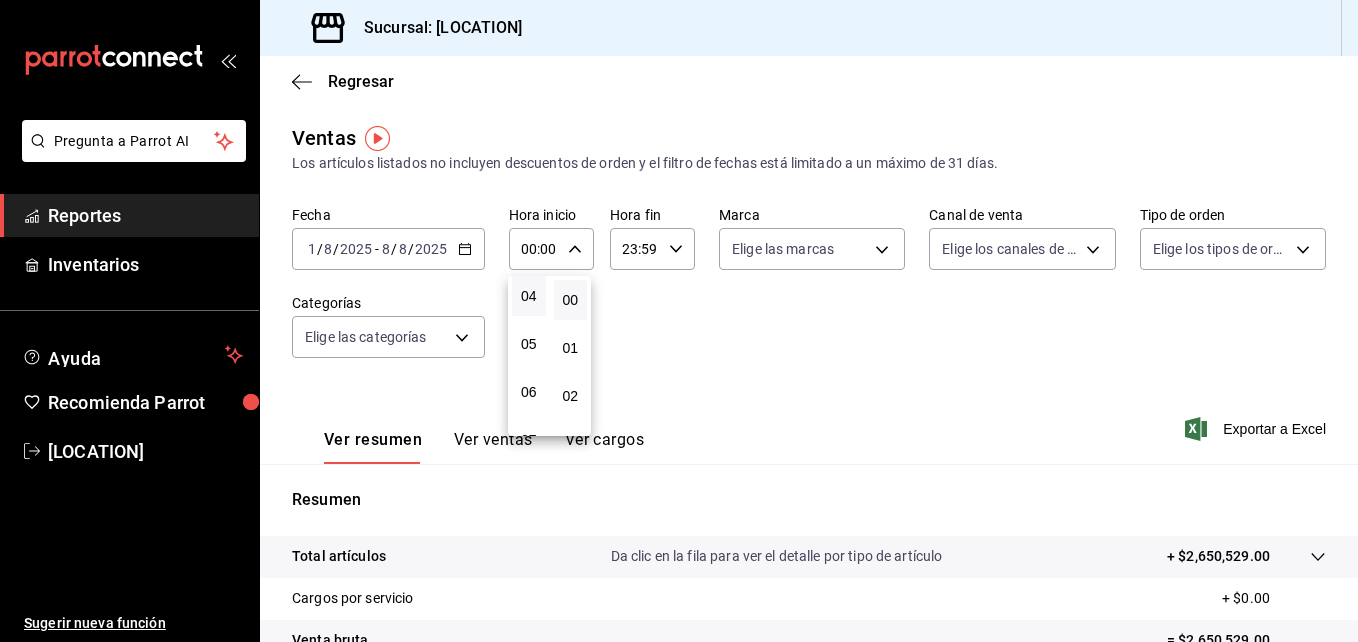 click on "04" at bounding box center (529, 296) 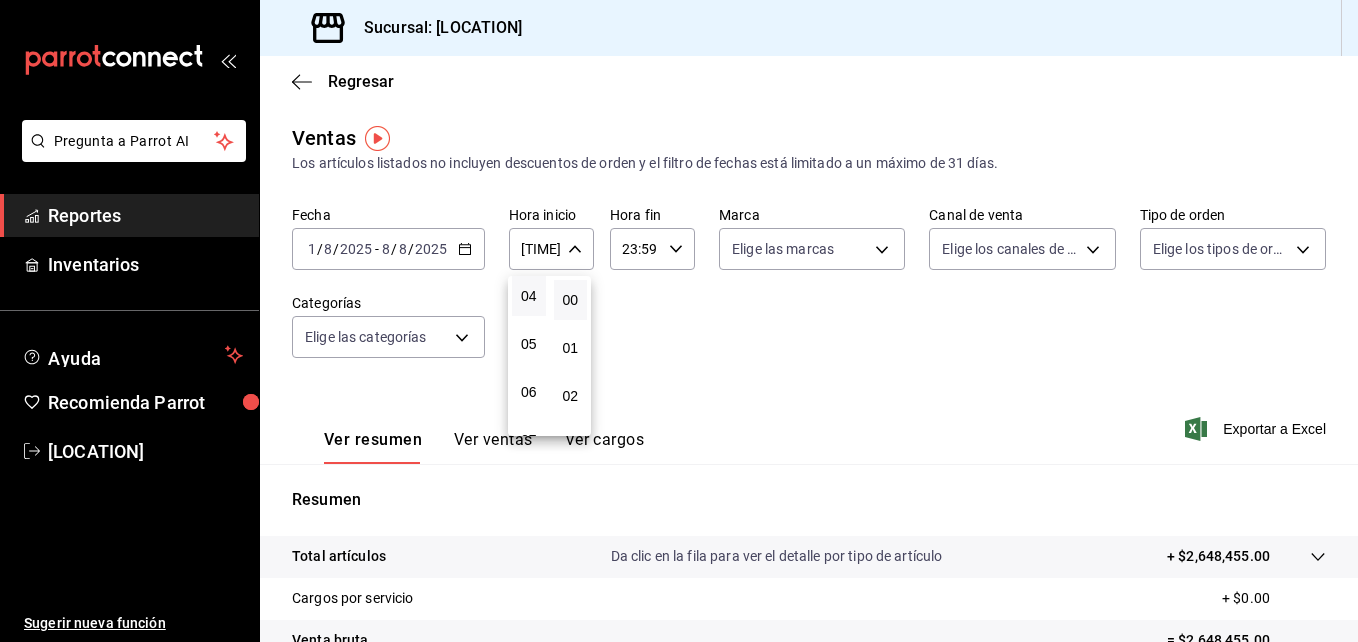 click at bounding box center (679, 321) 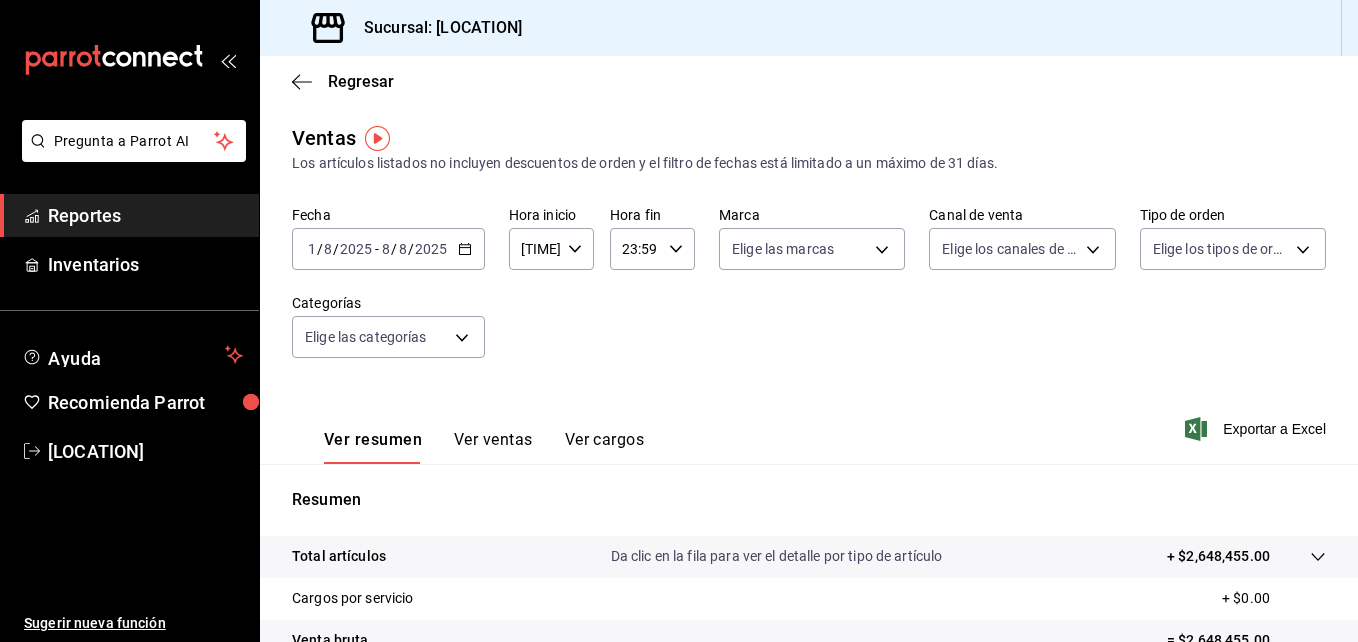 click on "23:59 Hora fin" at bounding box center [652, 249] 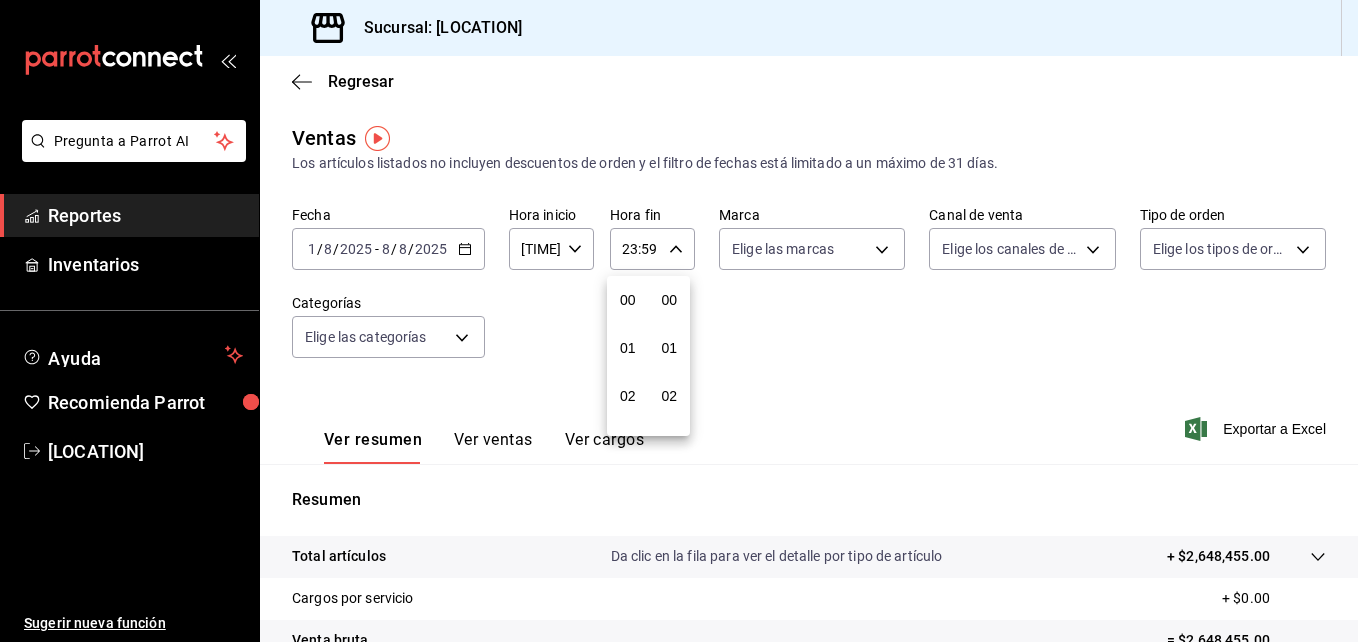 scroll, scrollTop: 992, scrollLeft: 0, axis: vertical 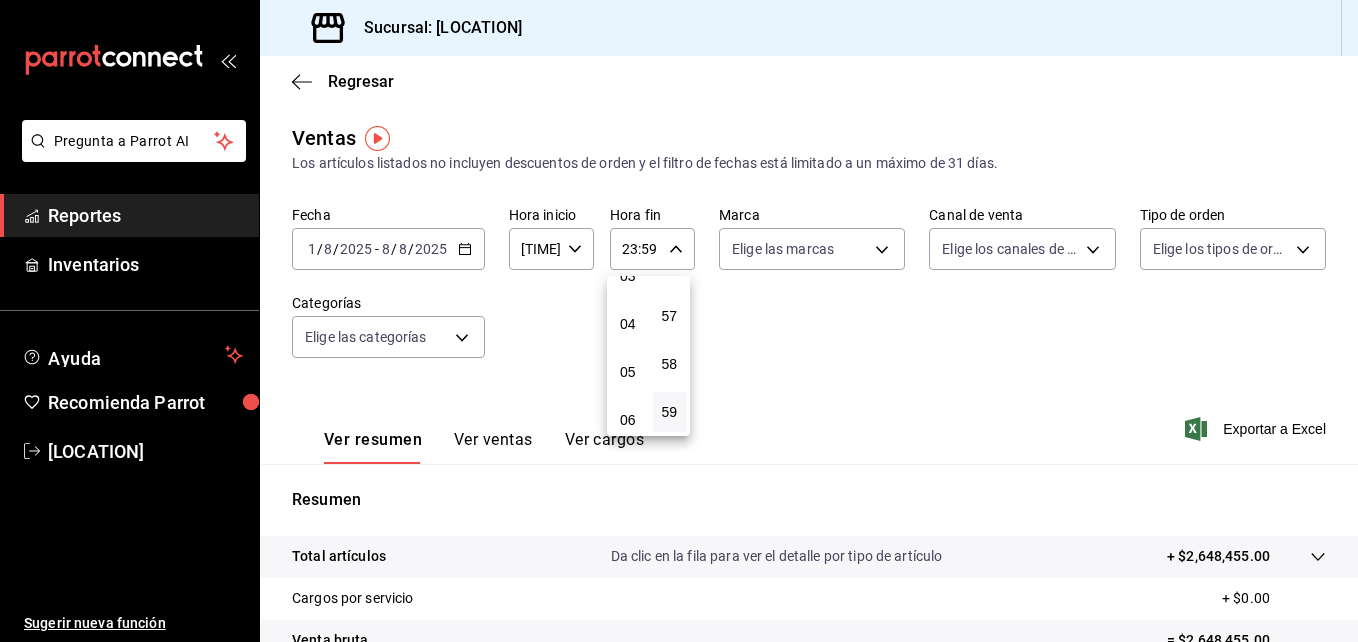 click on "05" at bounding box center (628, 372) 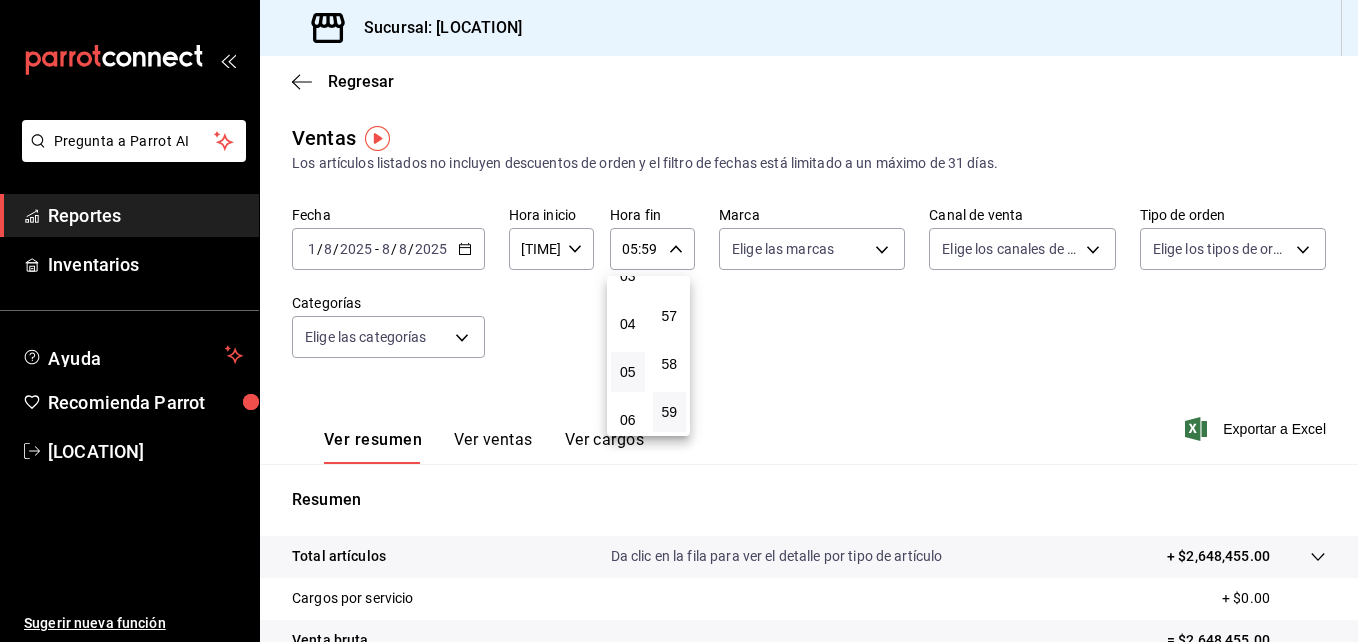 click at bounding box center (679, 321) 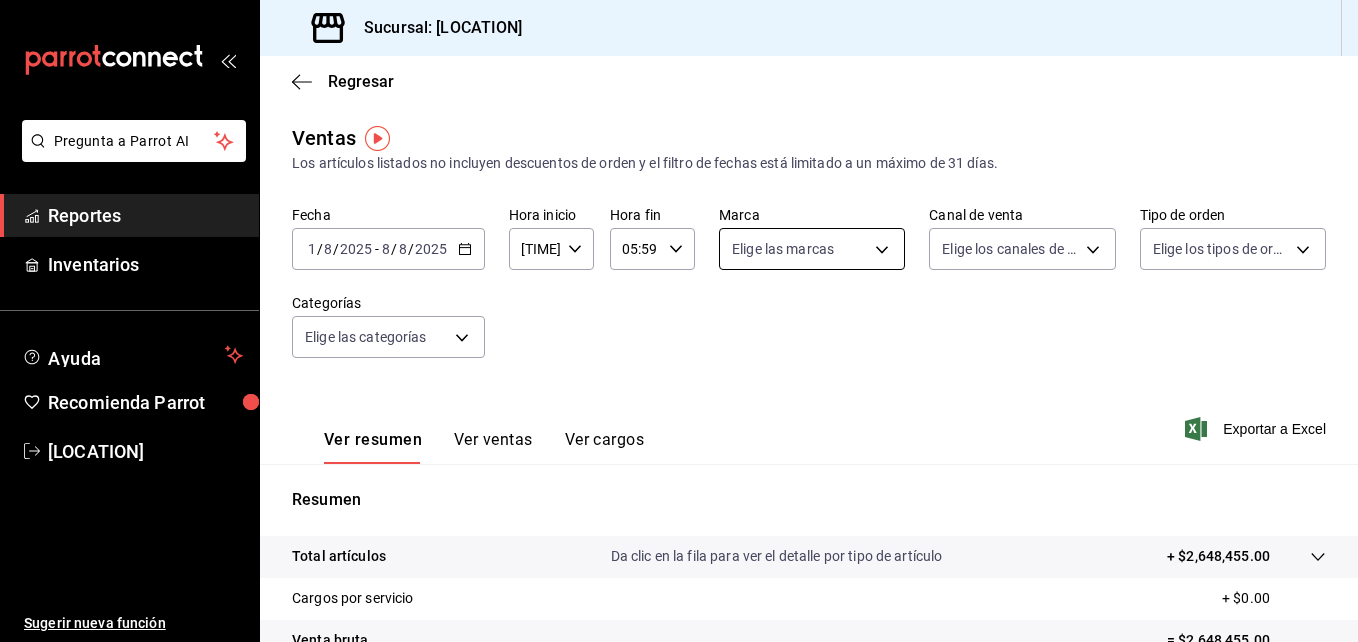 click on "Pregunta a Parrot AI Reportes   Inventarios   Ayuda Recomienda Parrot   [LOCATION]   Sugerir nueva función   Sucursal: [LOCATION] Regresar Ventas Los artículos listados no incluyen descuentos de orden y el filtro de fechas está limitado a un máximo de 31 días. Fecha [DATE] [DATE] - [DATE] Hora inicio [TIME] Hora inicio Hora fin [TIME] Hora fin Marca Elige las marcas Canal de venta Elige los canales de venta Tipo de orden Elige los tipos de orden Categorías Elige las categorías Ver resumen Ver ventas Ver cargos Exportar a Excel Resumen Total artículos Da clic en la fila para ver el detalle por tipo de artículo + $2,648,455.00 Cargos por servicio + $0.00 Venta bruta = $2,648,455.00 Descuentos totales - $27,579.60 Certificados de regalo - $9,123.00 Venta total = $2,611,752.40 Impuestos - $360,241.71 Venta neta = $2,251,510.69 Pregunta a Parrot AI Reportes   Inventarios   Ayuda Recomienda Parrot   [LOCATION]   Sugerir nueva función   Ver video tutorial Ir a video" at bounding box center [679, 321] 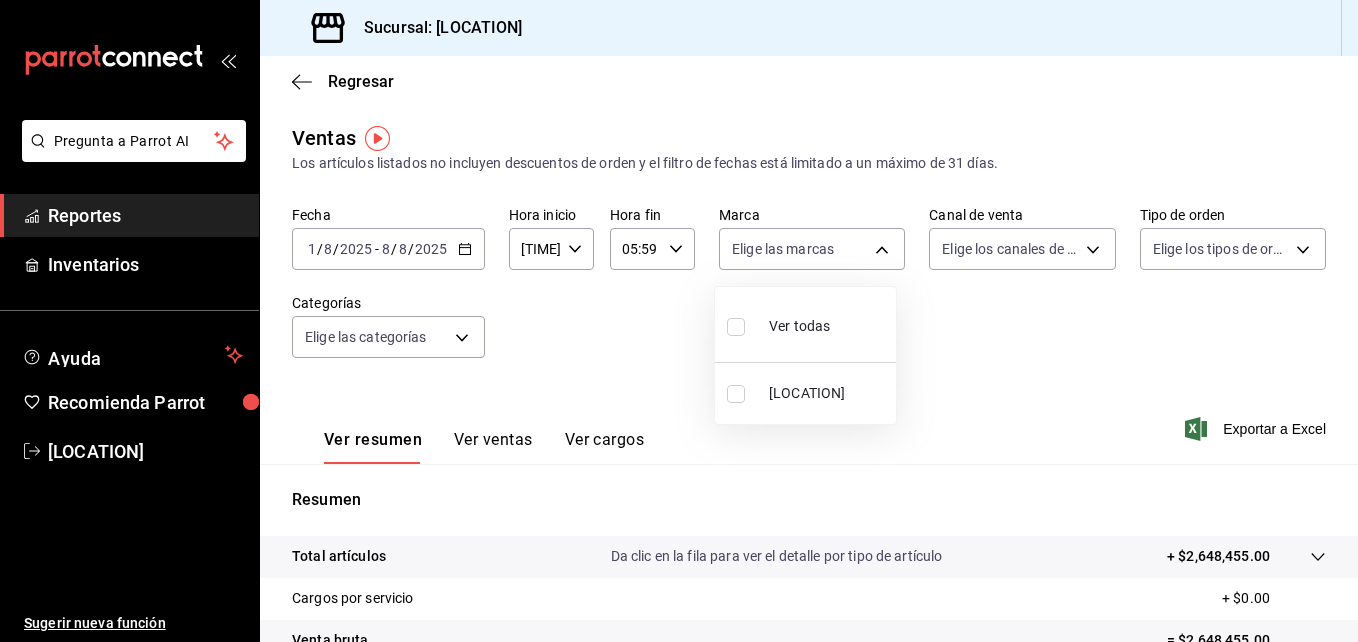click at bounding box center (736, 394) 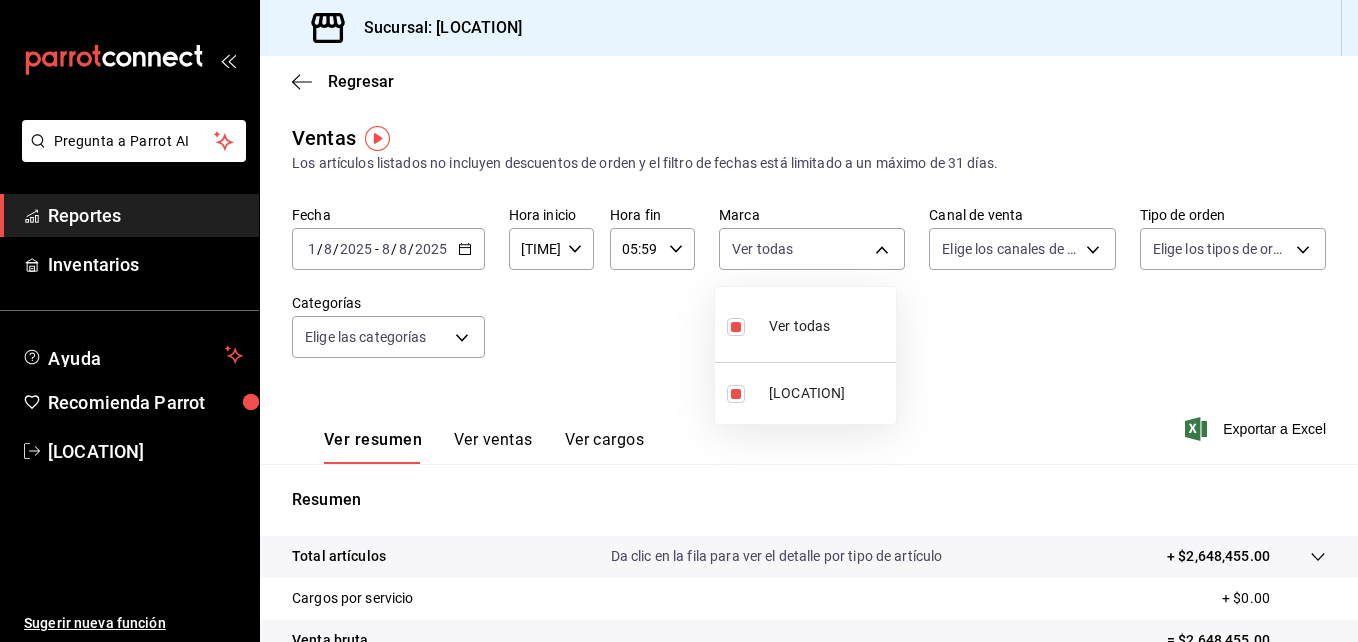 click at bounding box center [679, 321] 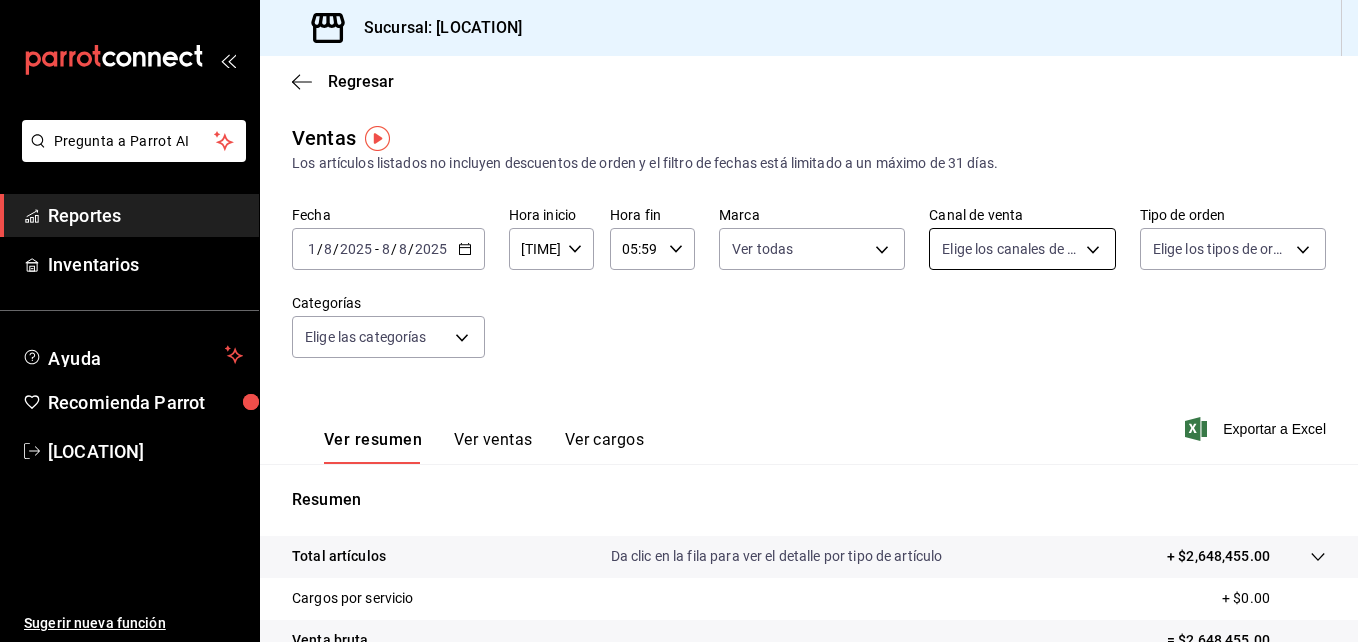 click on "Pregunta a Parrot AI Reportes   Inventarios   Ayuda Recomienda Parrot   [LOCATION]   Sugerir nueva función   Sucursal: [LOCATION] Regresar Ventas Los artículos listados no incluyen descuentos de orden y el filtro de fechas está limitado a un máximo de 31 días. Fecha [DATE] [DATE] - [DATE] Hora inicio [TIME] Hora inicio Hora fin [TIME] Hora fin Marca Ver todas [UUID] Canal de venta Elige los canales de venta Tipo de orden Elige los tipos de orden Categorías Elige las categorías Ver resumen Ver ventas Ver cargos Exportar a Excel Resumen Total artículos Da clic en la fila para ver el detalle por tipo de artículo + $2,648,455.00 Cargos por servicio + $0.00 Venta bruta = $2,648,455.00 Descuentos totales - $27,579.60 Certificados de regalo - $9,123.00 Venta total = $2,611,752.40 Impuestos - $360,241.71 Venta neta = $2,251,510.69 Pregunta a Parrot AI Reportes   Inventarios   Ayuda Recomienda Parrot   [LOCATION]   Sugerir nueva función" at bounding box center (679, 321) 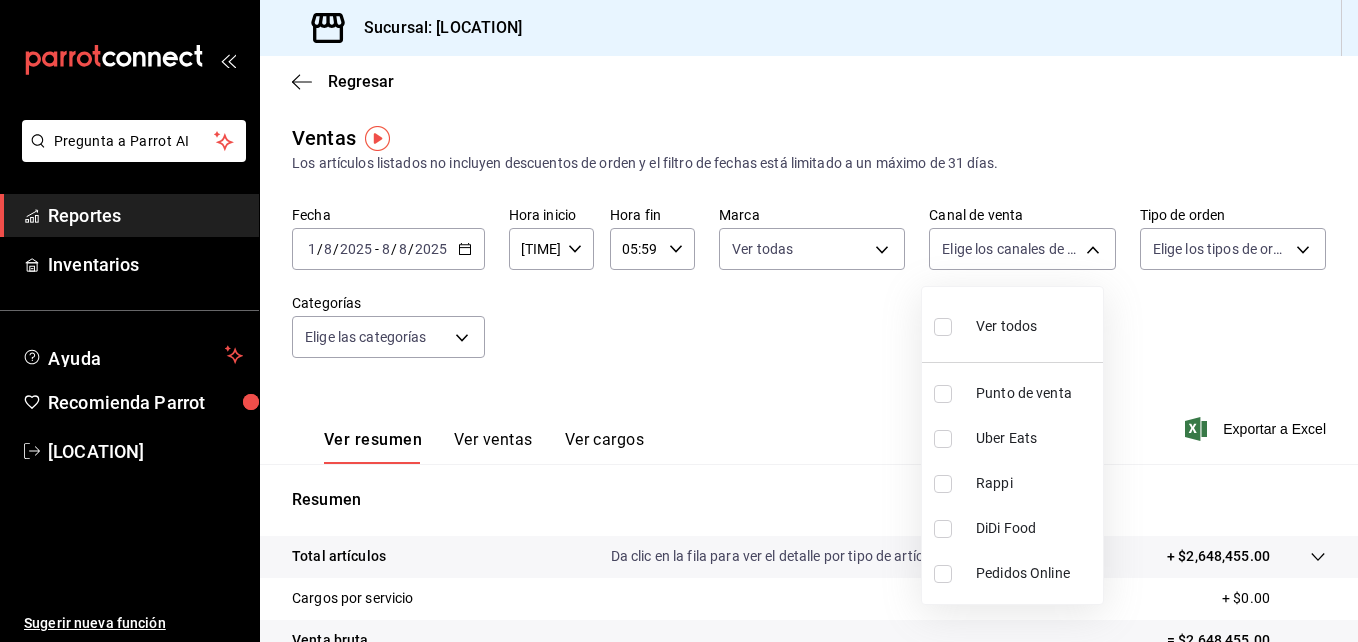 click at bounding box center [943, 327] 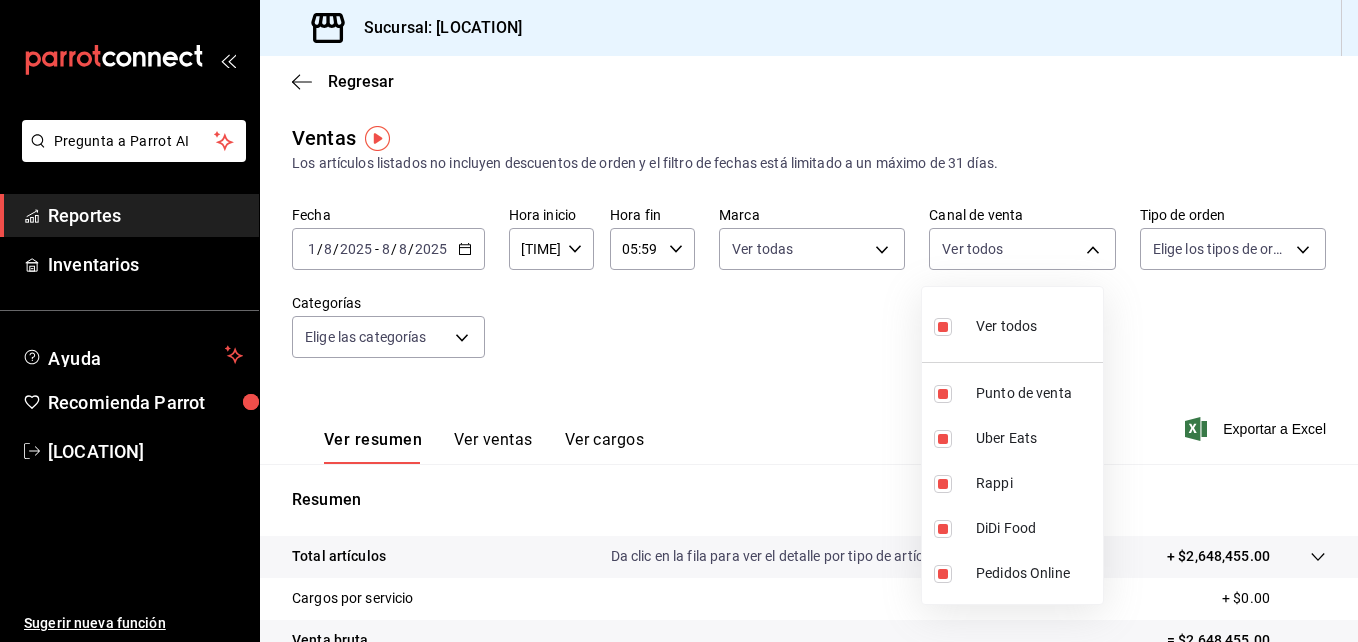 click at bounding box center (679, 321) 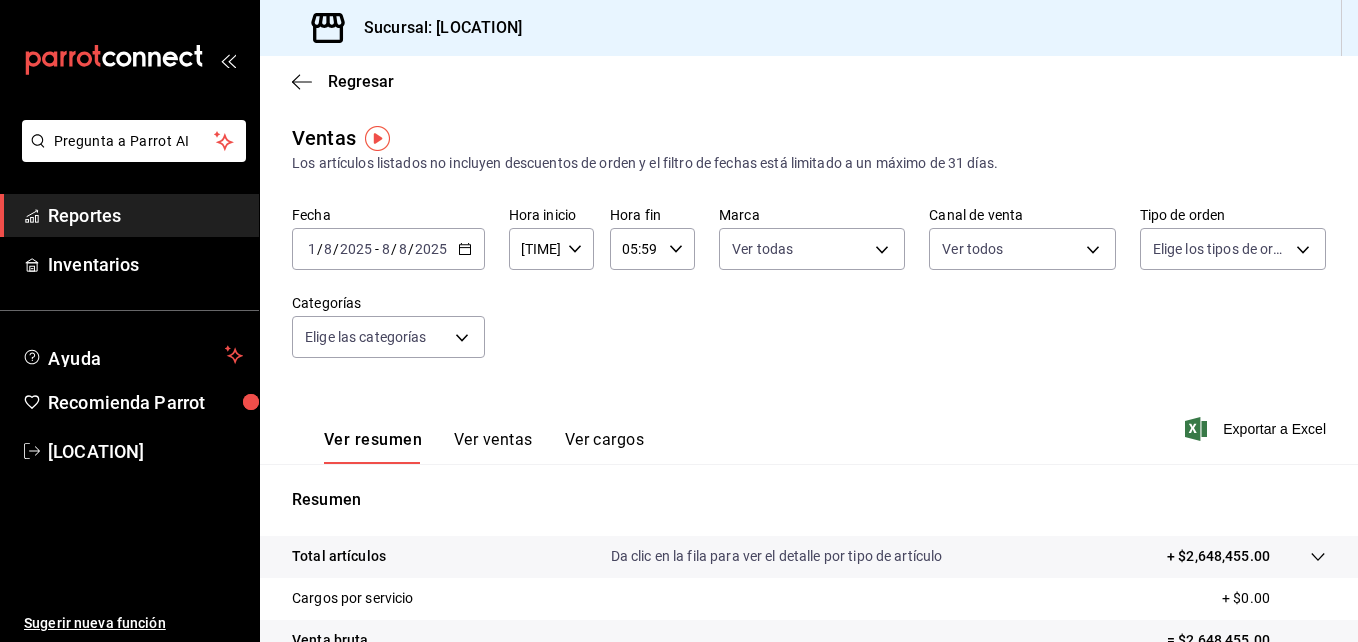 click on "Pregunta a Parrot AI Reportes   Inventarios   Ayuda Recomienda Parrot   [LOCATION]   Sugerir nueva función   Sucursal: [LOCATION] Regresar Ventas Los artículos listados no incluyen descuentos de orden y el filtro de fechas está limitado a un máximo de 31 días. Fecha [DATE] [DATE] - [DATE] Hora inicio [TIME] Hora inicio Hora fin [TIME] Hora fin Marca Ver todas [UUID] Canal de venta Ver todos PARROT,UBER_EATS,RAPPI,DIDI_FOOD,ONLINE Tipo de orden Elige los tipos de orden Categorías Elige las categorías Ver resumen Ver ventas Ver cargos Exportar a Excel Resumen Total artículos Da clic en la fila para ver el detalle por tipo de artículo + $2,648,455.00 Cargos por servicio + $0.00 Venta bruta = $2,648,455.00 Descuentos totales - $27,579.60 Certificados de regalo - $9,123.00 Venta total = $2,611,752.40 Impuestos - $360,241.71 Venta neta = $2,251,510.69 Pregunta a Parrot AI Reportes   Inventarios   Ayuda Recomienda Parrot   [LOCATION]" at bounding box center (679, 321) 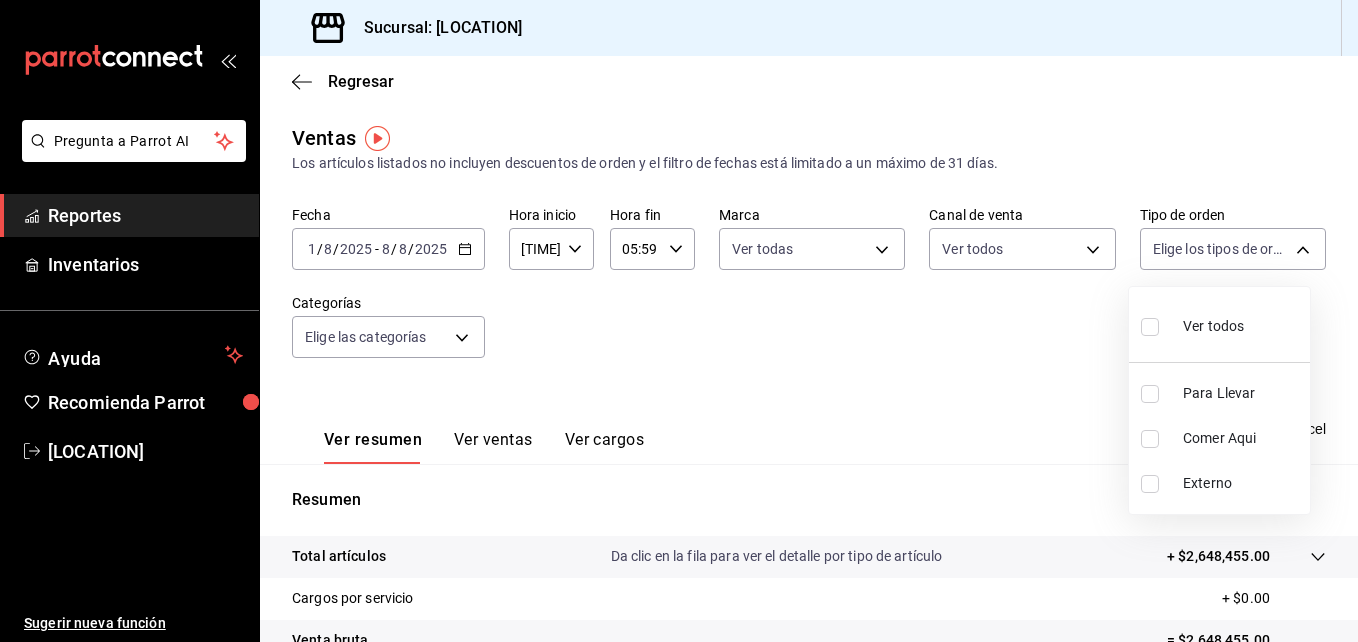 click at bounding box center [1150, 327] 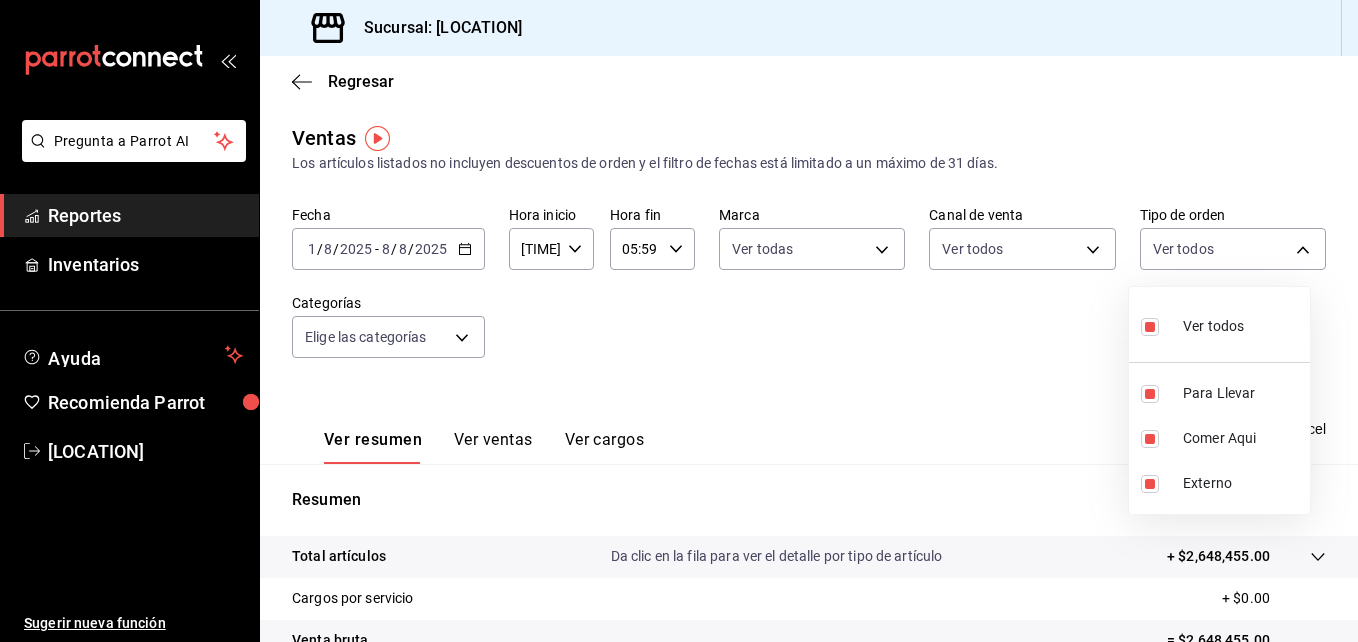 click at bounding box center (679, 321) 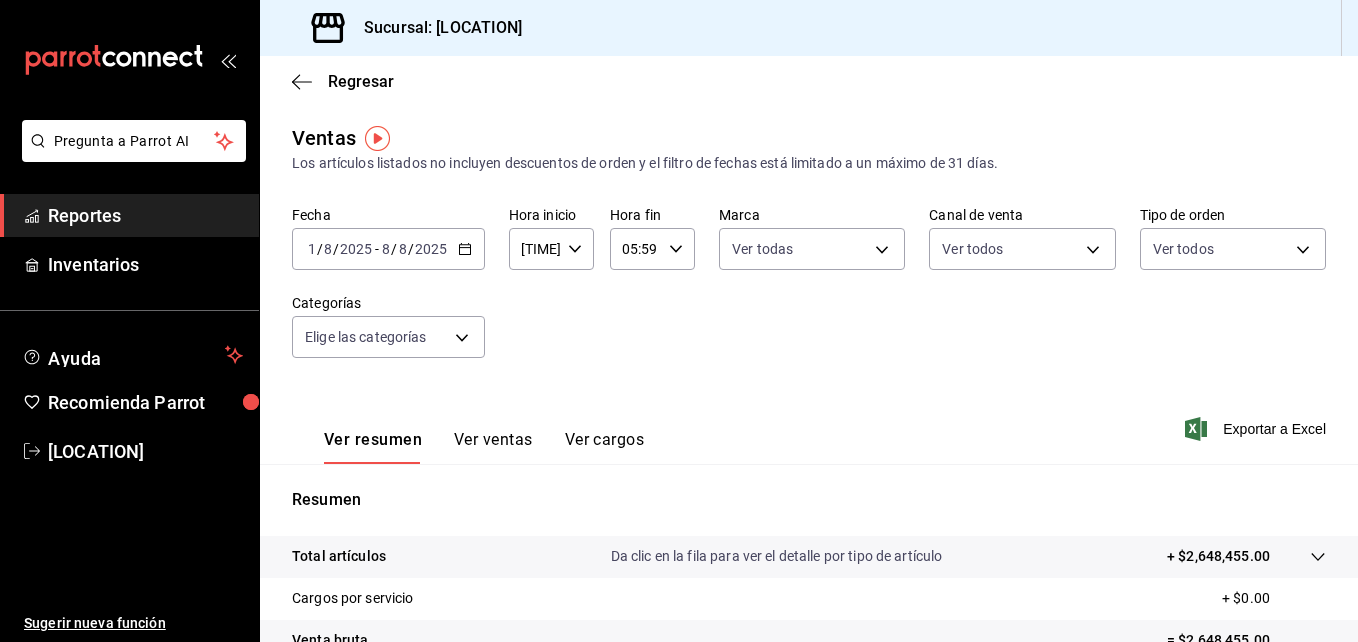 click on "Pregunta a Parrot AI Reportes   Inventarios   Ayuda Recomienda Parrot   [LOCATION]   Sugerir nueva función   Sucursal: [LOCATION] Regresar Ventas Los artículos listados no incluyen descuentos de orden y el filtro de fechas está limitado a un máximo de 31 días. Fecha [DATE] [DATE] - [DATE] Hora inicio [TIME] Hora inicio Hora fin [TIME] Hora fin Marca Ver todas [UUID] Canal de venta Ver todos PARROT,UBER_EATS,RAPPI,DIDI_FOOD,ONLINE Tipo de orden Ver todos [UUID],[UUID],EXTERNAL Categorías Elige las categorías Ver resumen Ver ventas Ver cargos Exportar a Excel Resumen Total artículos Da clic en la fila para ver el detalle por tipo de artículo + $2,648,455.00 Cargos por servicio + $0.00 Venta bruta = $2,648,455.00 Descuentos totales - $27,579.60 Certificados de regalo - $9,123.00 Venta total = $2,611,752.40 Impuestos - $360,241.71 Venta neta = $2,251,510.69 Pregunta a Parrot AI" at bounding box center (679, 321) 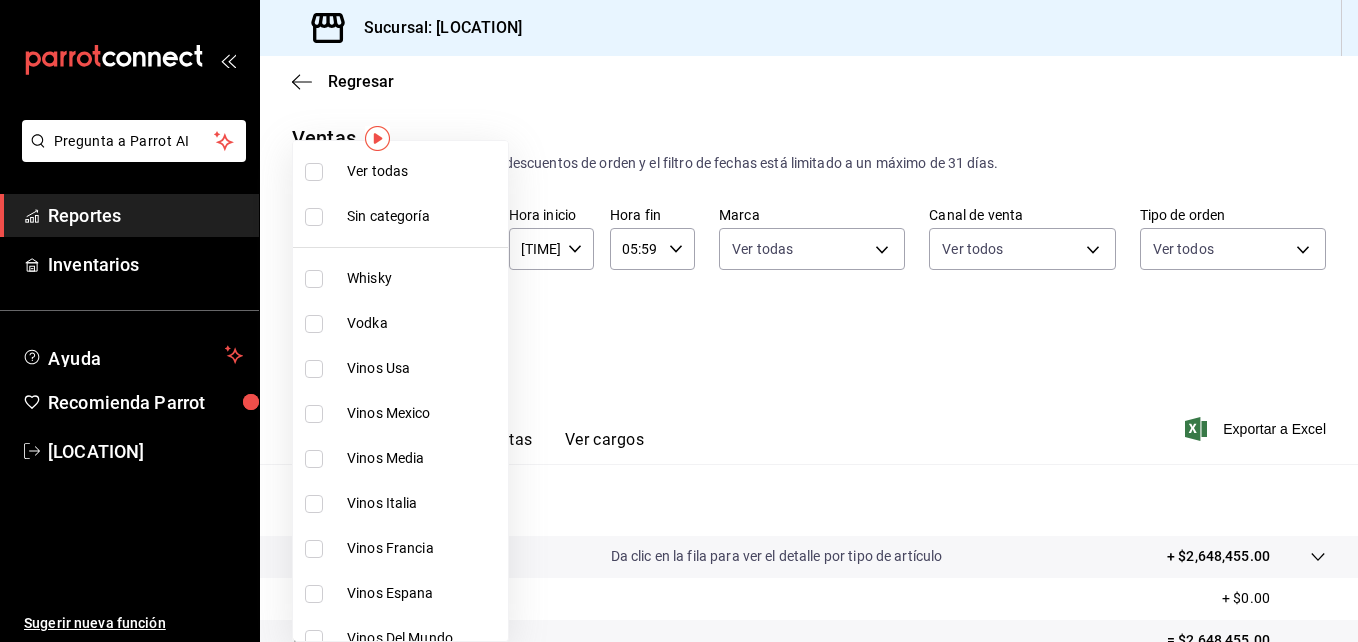 click at bounding box center [314, 172] 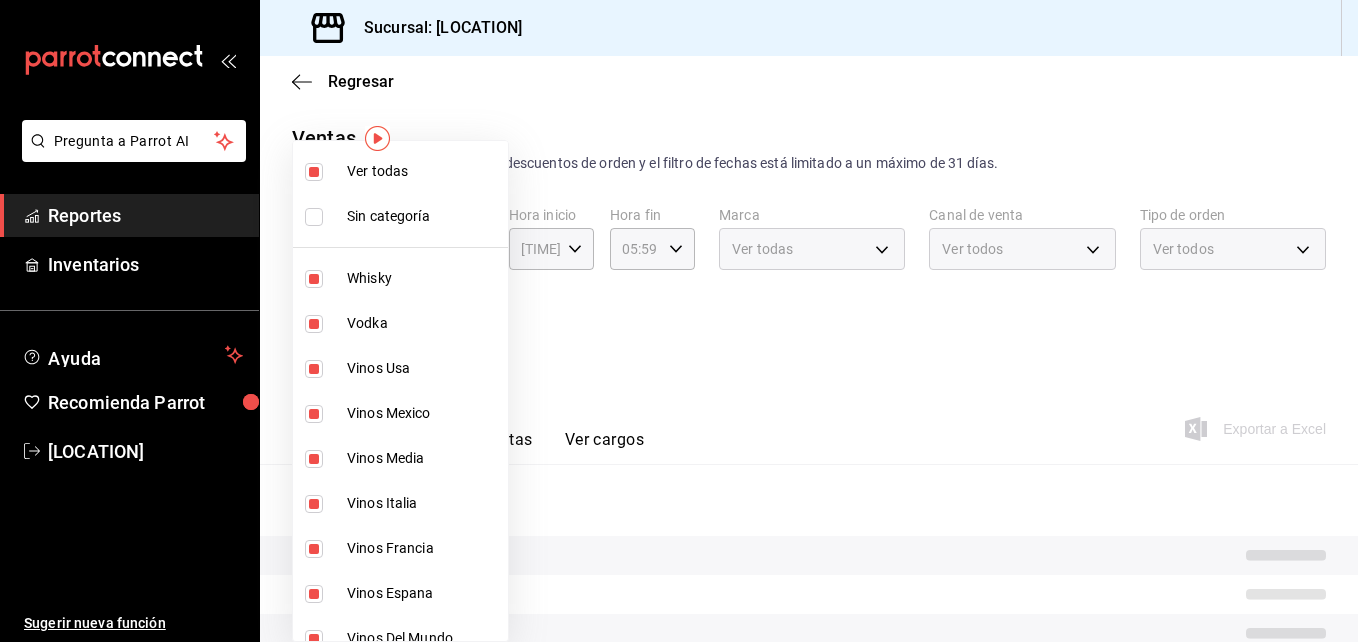 click at bounding box center (679, 321) 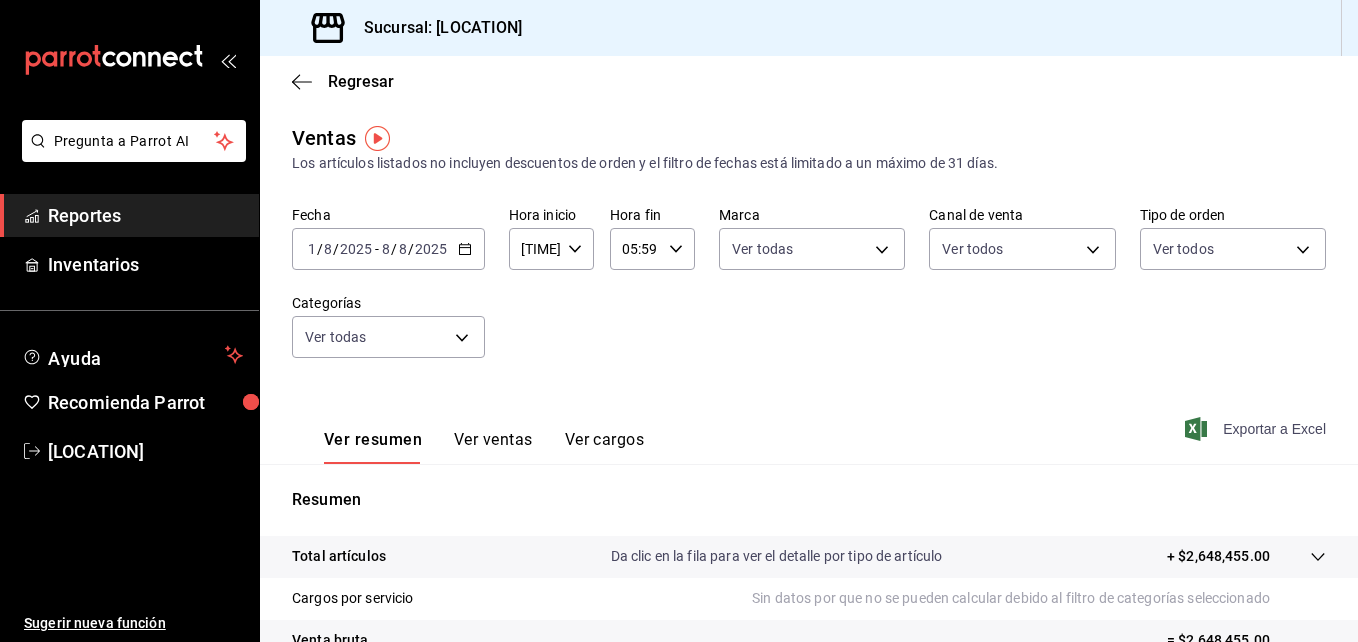 click on "Exportar a Excel" at bounding box center (1257, 429) 